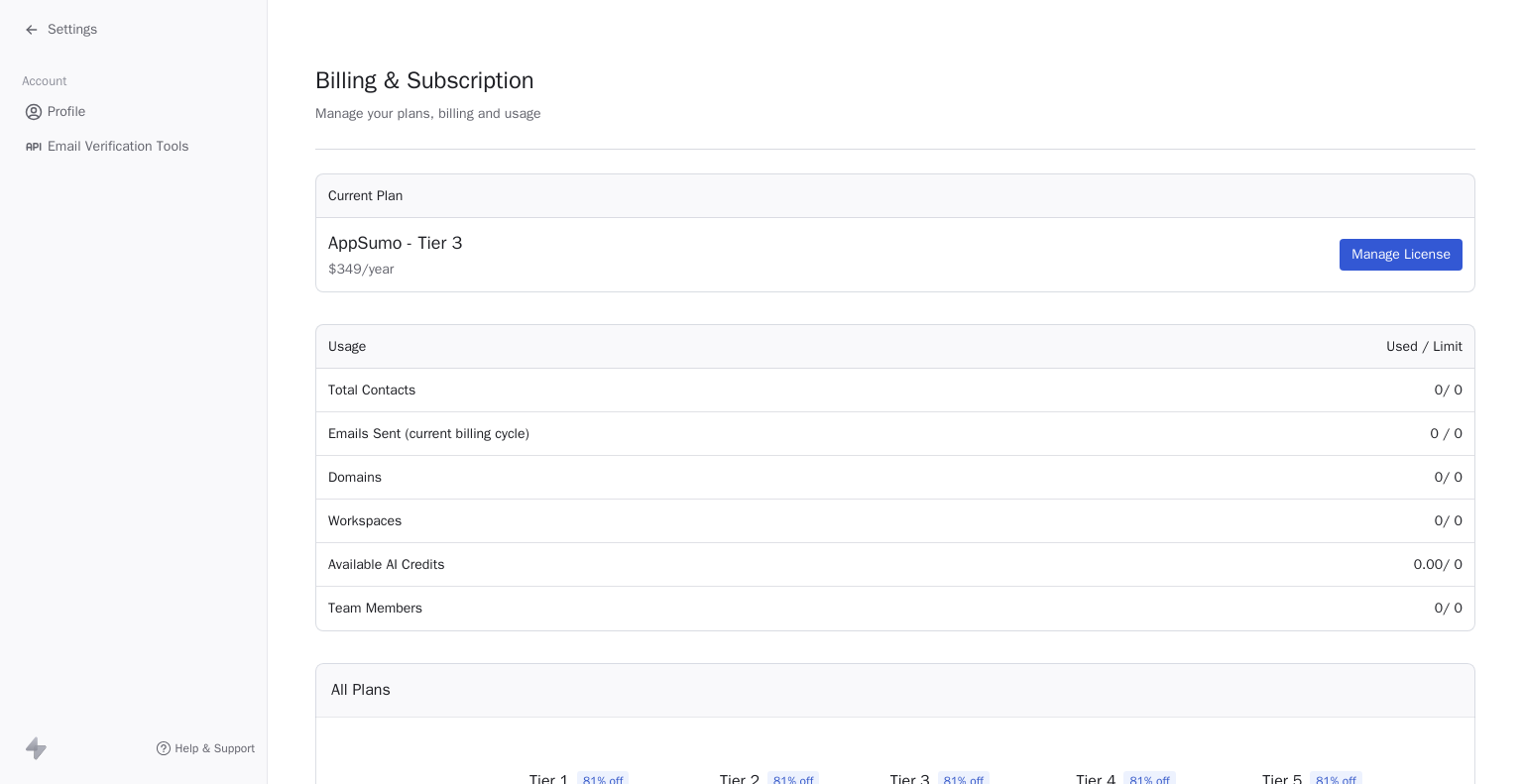 scroll, scrollTop: 0, scrollLeft: 0, axis: both 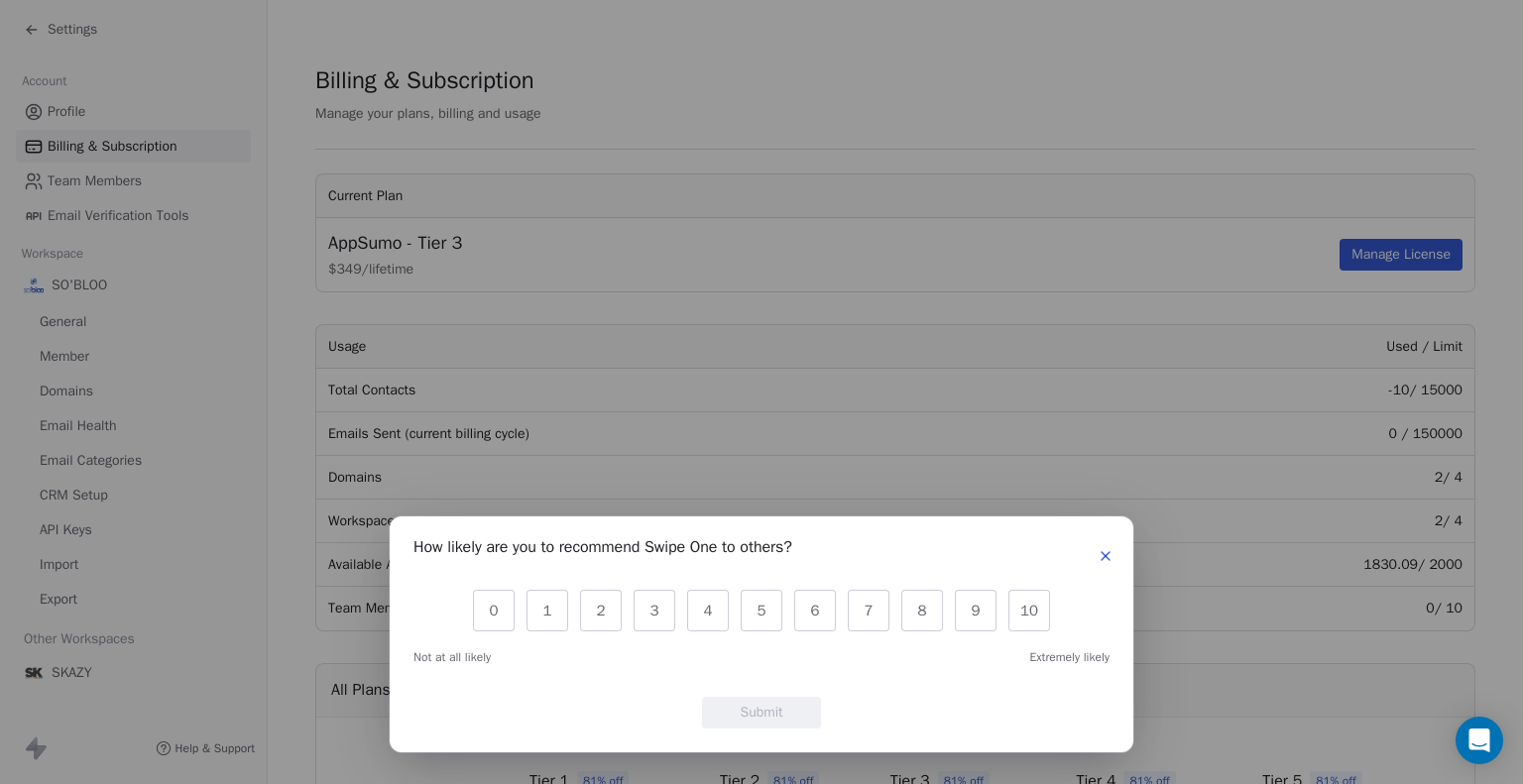 click 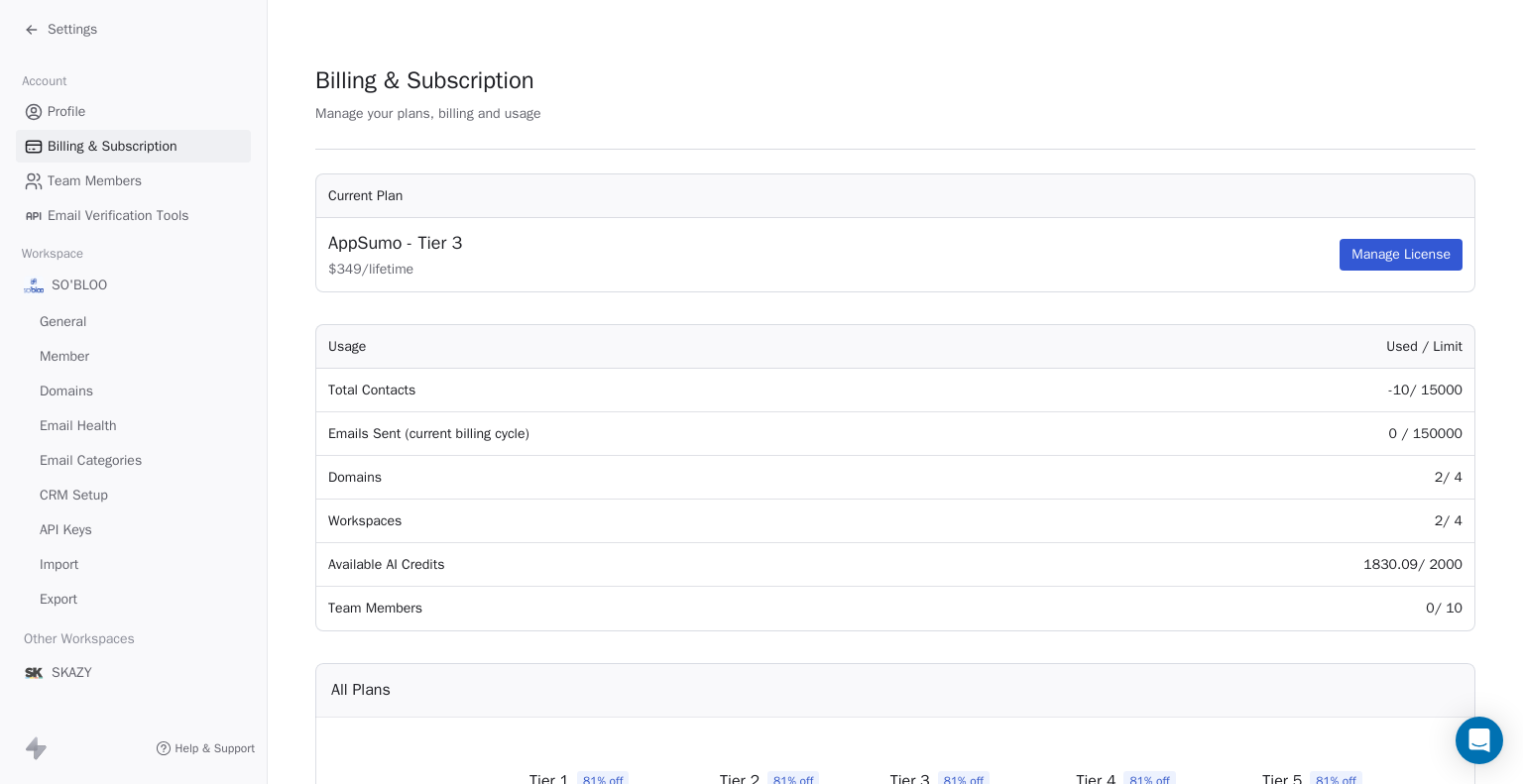click on "Settings" at bounding box center [72, 30] 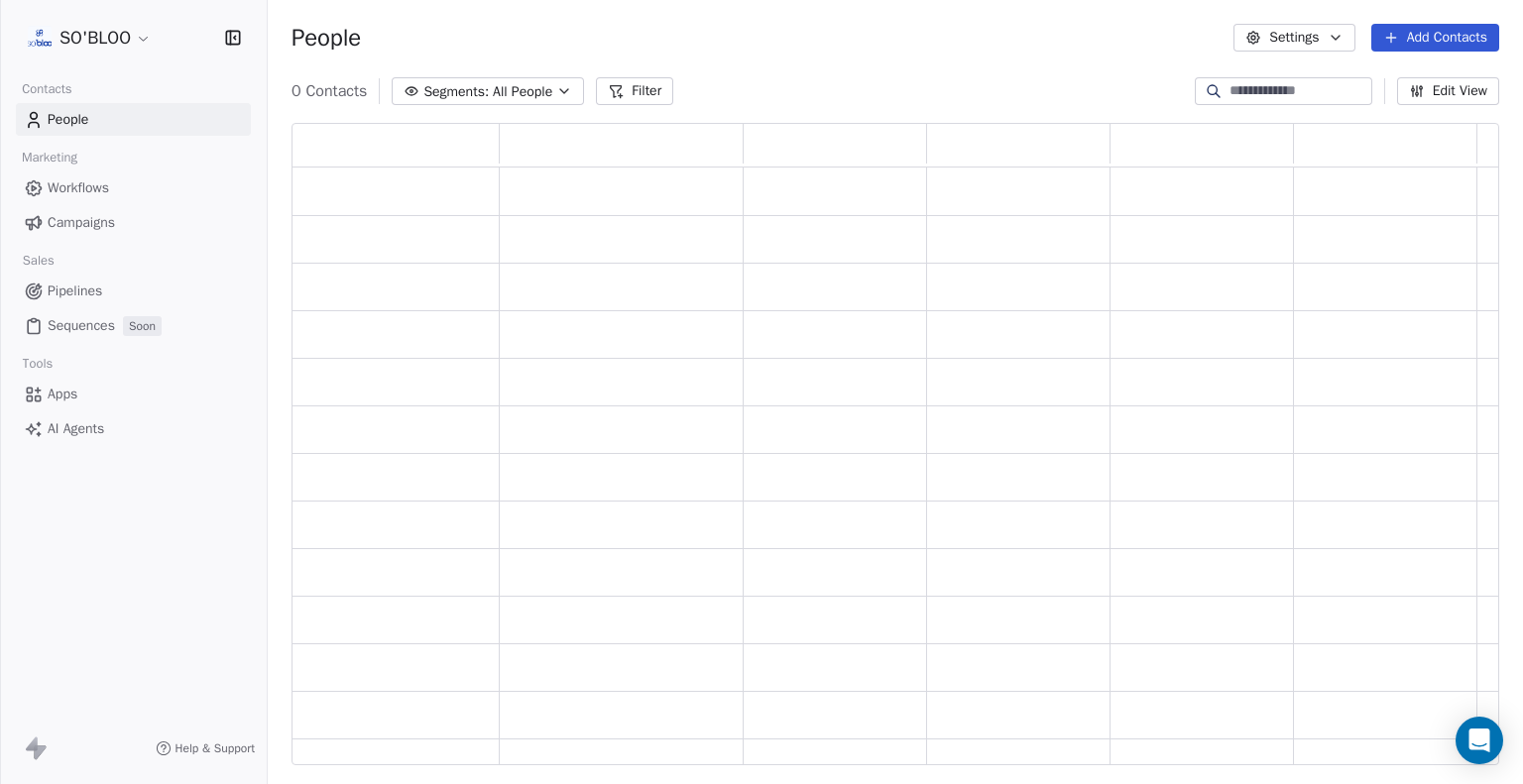scroll, scrollTop: 16, scrollLeft: 16, axis: both 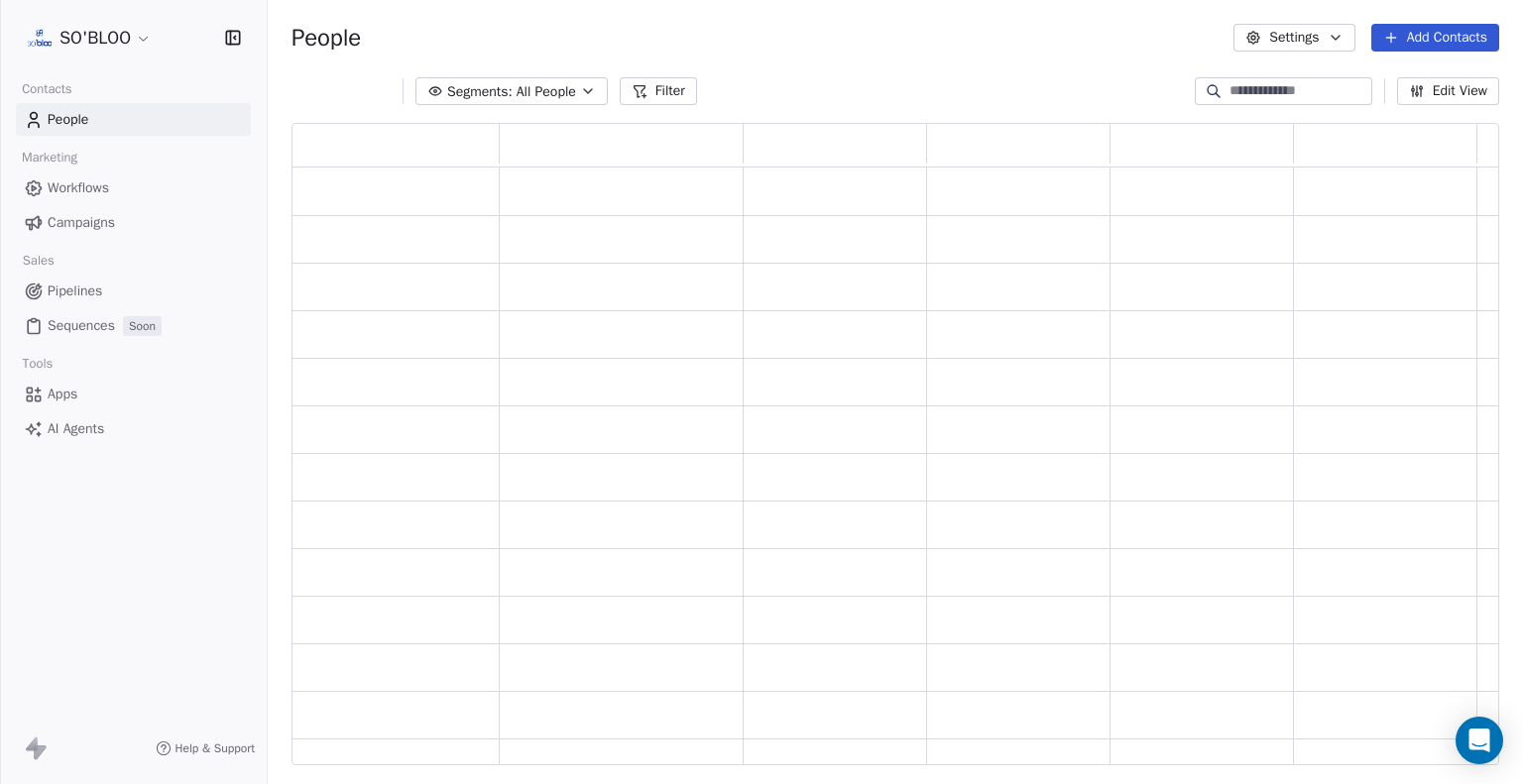 click on "SO'BLOO Contacts People Marketing Workflows Campaigns Sales Pipelines Sequences Soon Tools Apps AI Agents Help & Support People Settings  Add Contacts Segments: All People Filter  Edit View Tag Export" at bounding box center (762, 392) 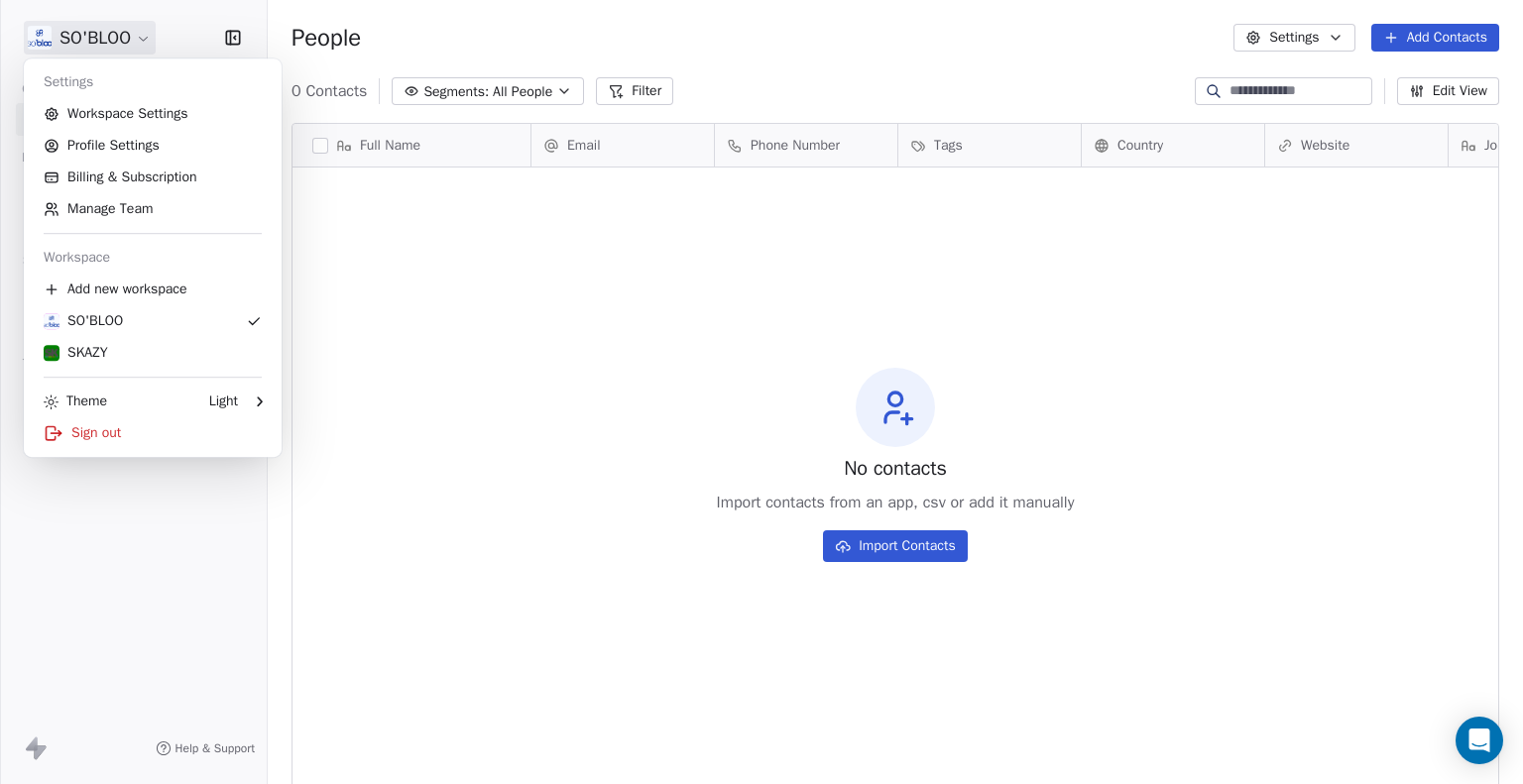 scroll, scrollTop: 16, scrollLeft: 16, axis: both 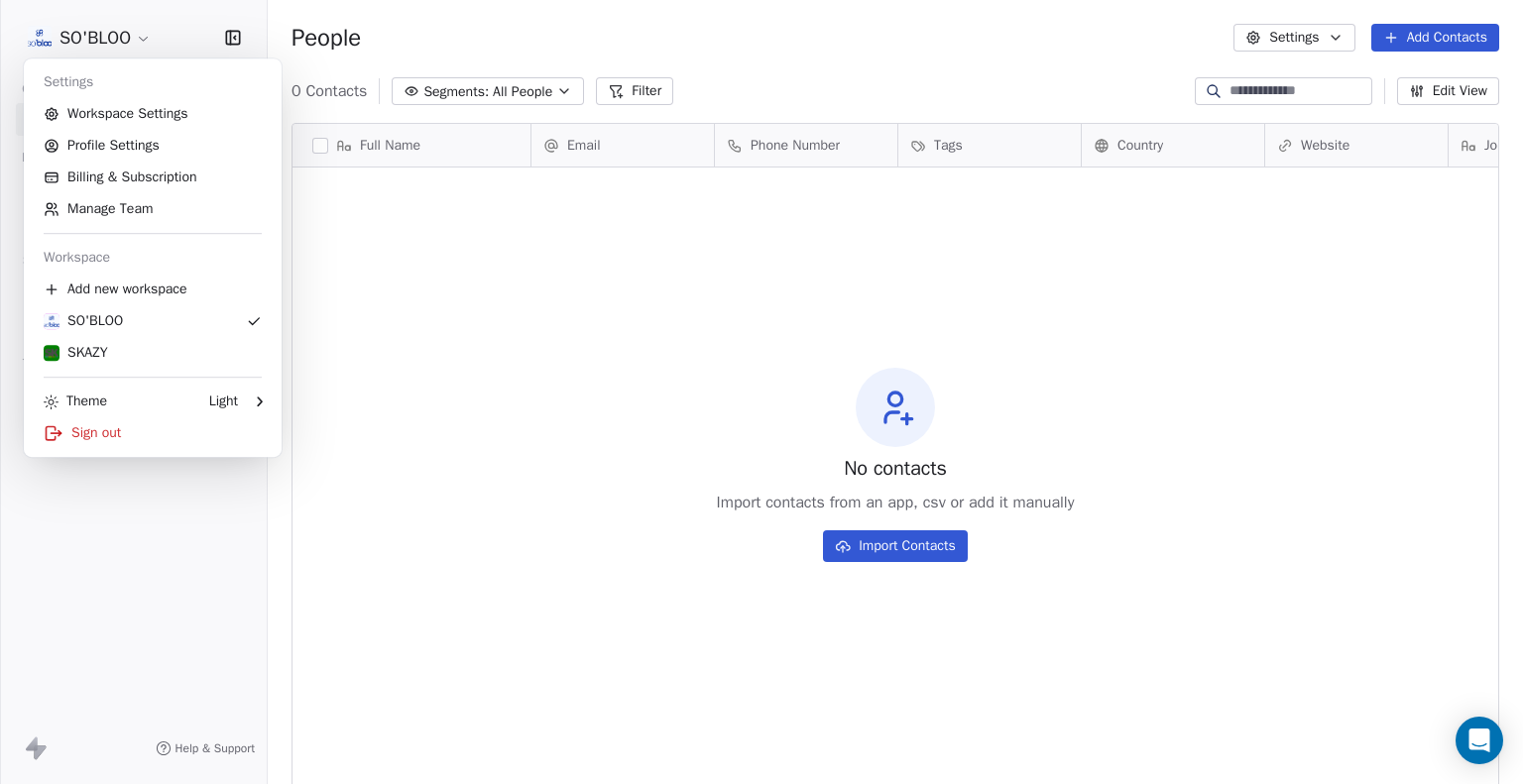 click on "SO'BLOO Contacts People Marketing Workflows Campaigns Sales Pipelines Sequences Soon Tools Apps AI Agents Help & Support People Settings  Add Contacts 0 Contacts Segments: All People Filter  Edit View Tag Export Full Name Email Phone Number Tags Country Website Job Title Status Contact Source NPS Score
To pick up a draggable item, press the space bar.
While dragging, use the arrow keys to move the item.
Press space again to drop the item in its new position, or press escape to cancel.
No contacts Import contacts from an app, csv or add it manually   Import Contacts
Settings Workspace Settings Profile Settings Billing & Subscription Manage Team   Workspace Add new workspace SO'BLOO SKAZY Theme Light Sign out" at bounding box center (762, 392) 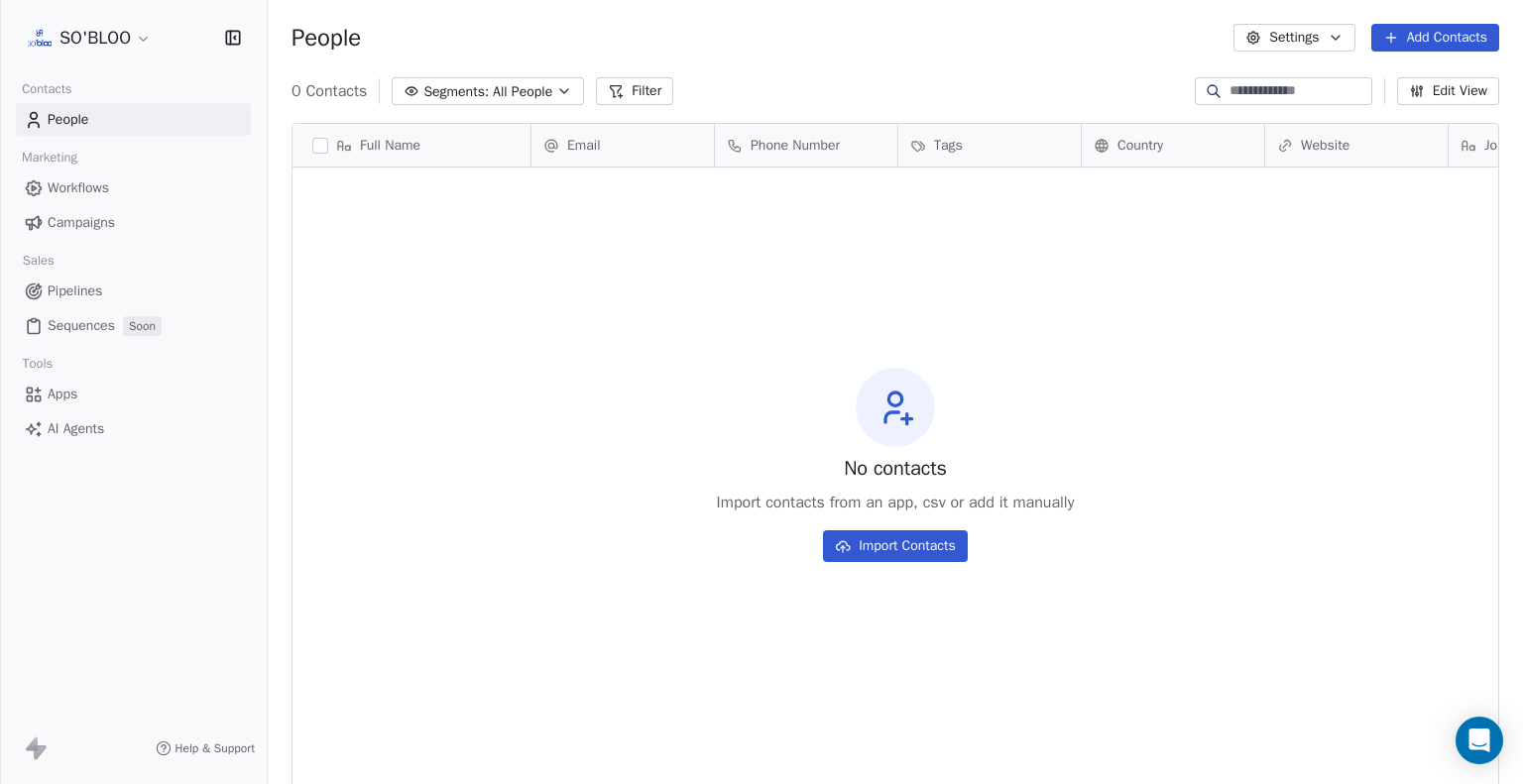 click on "AI Agents" at bounding box center [75, 428] 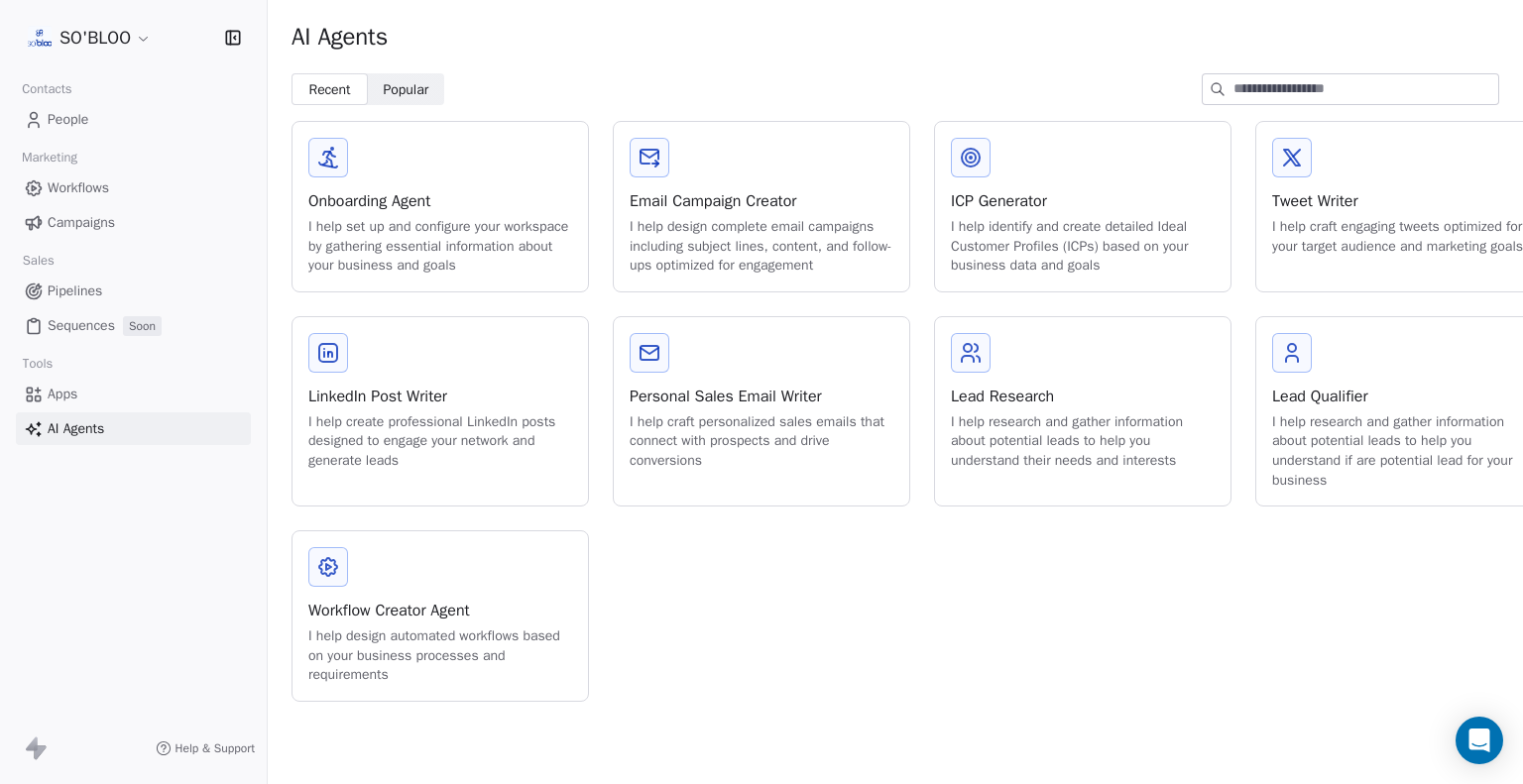 click on "People" at bounding box center [133, 119] 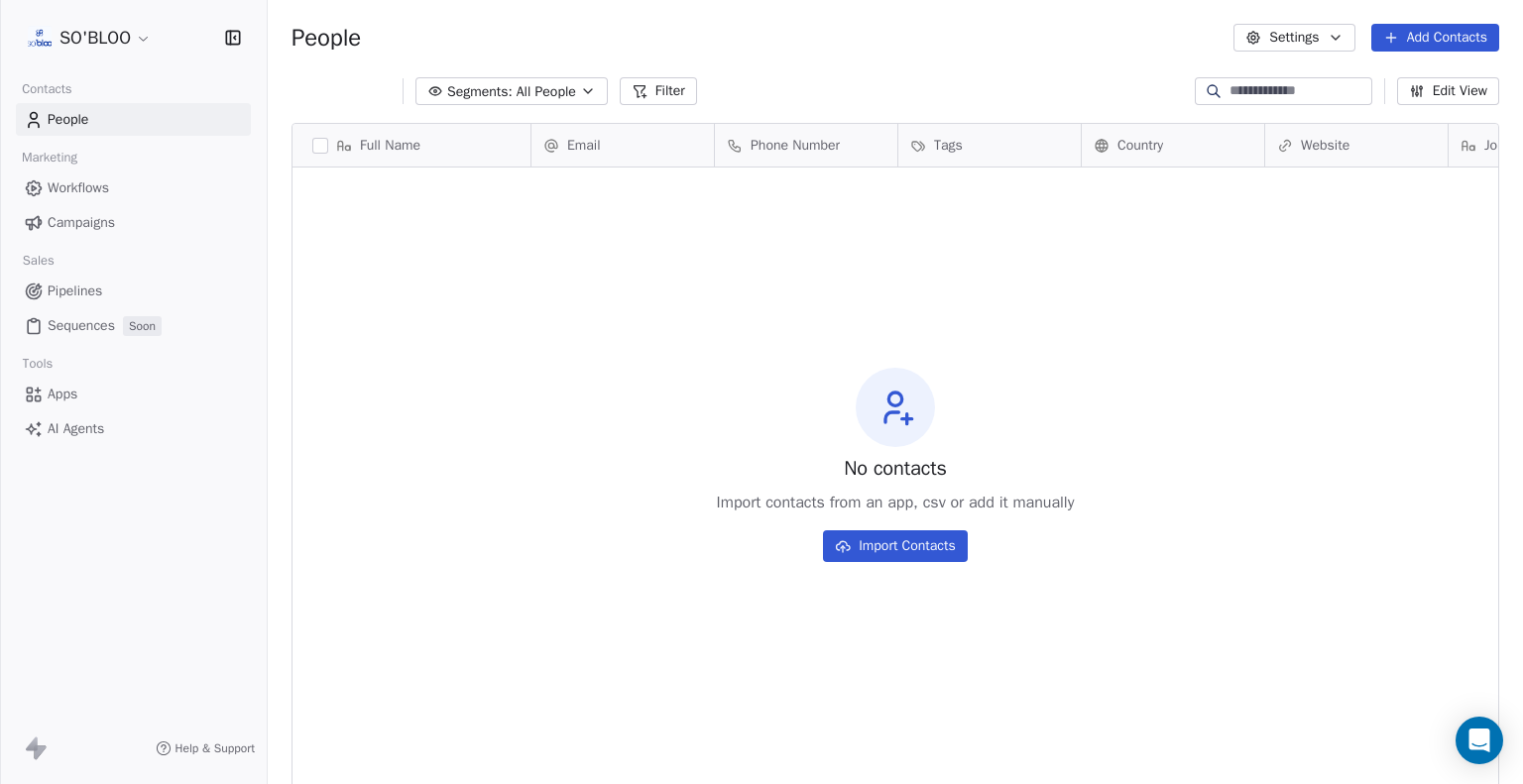 scroll, scrollTop: 16, scrollLeft: 16, axis: both 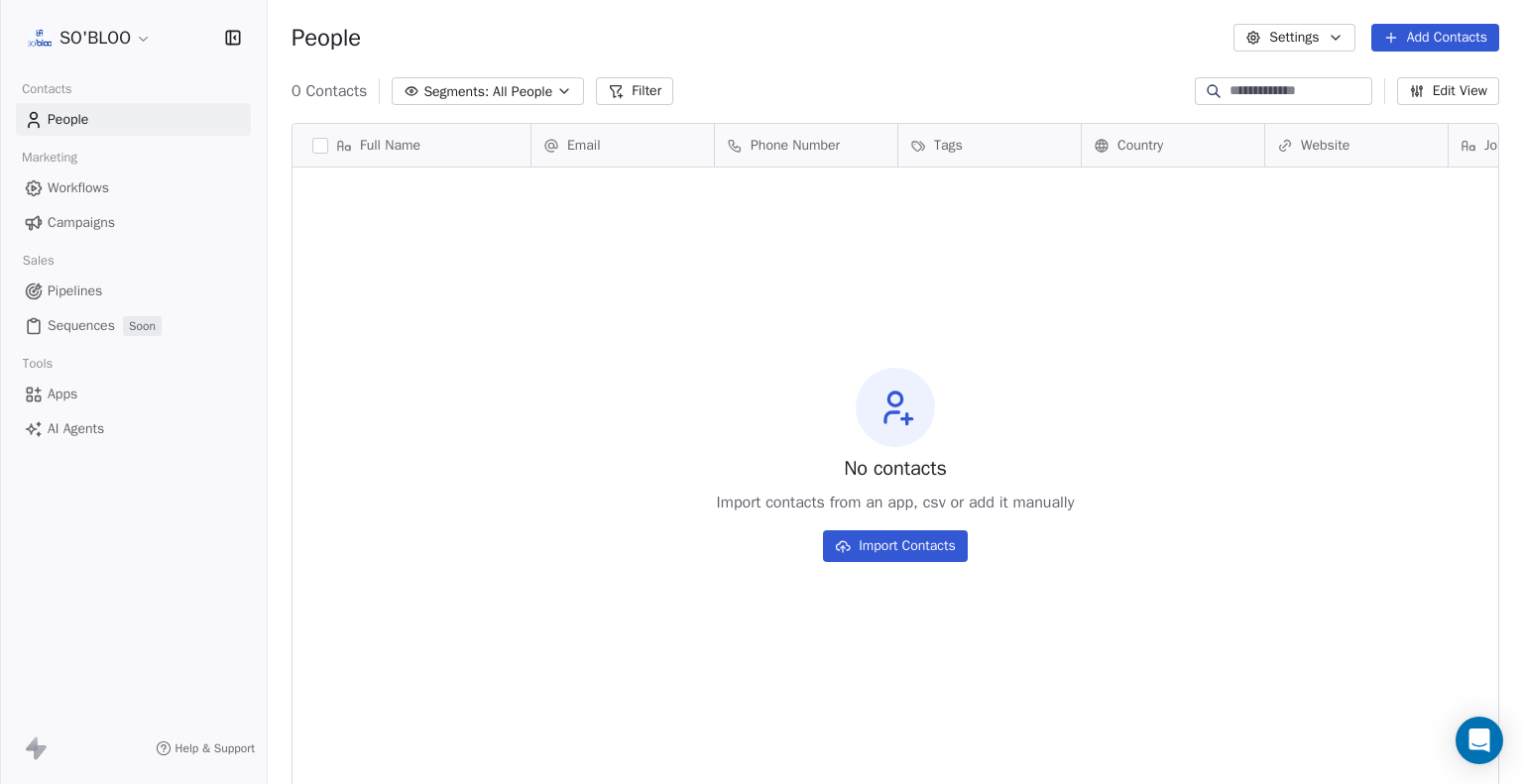 click on "Workflows" at bounding box center (133, 187) 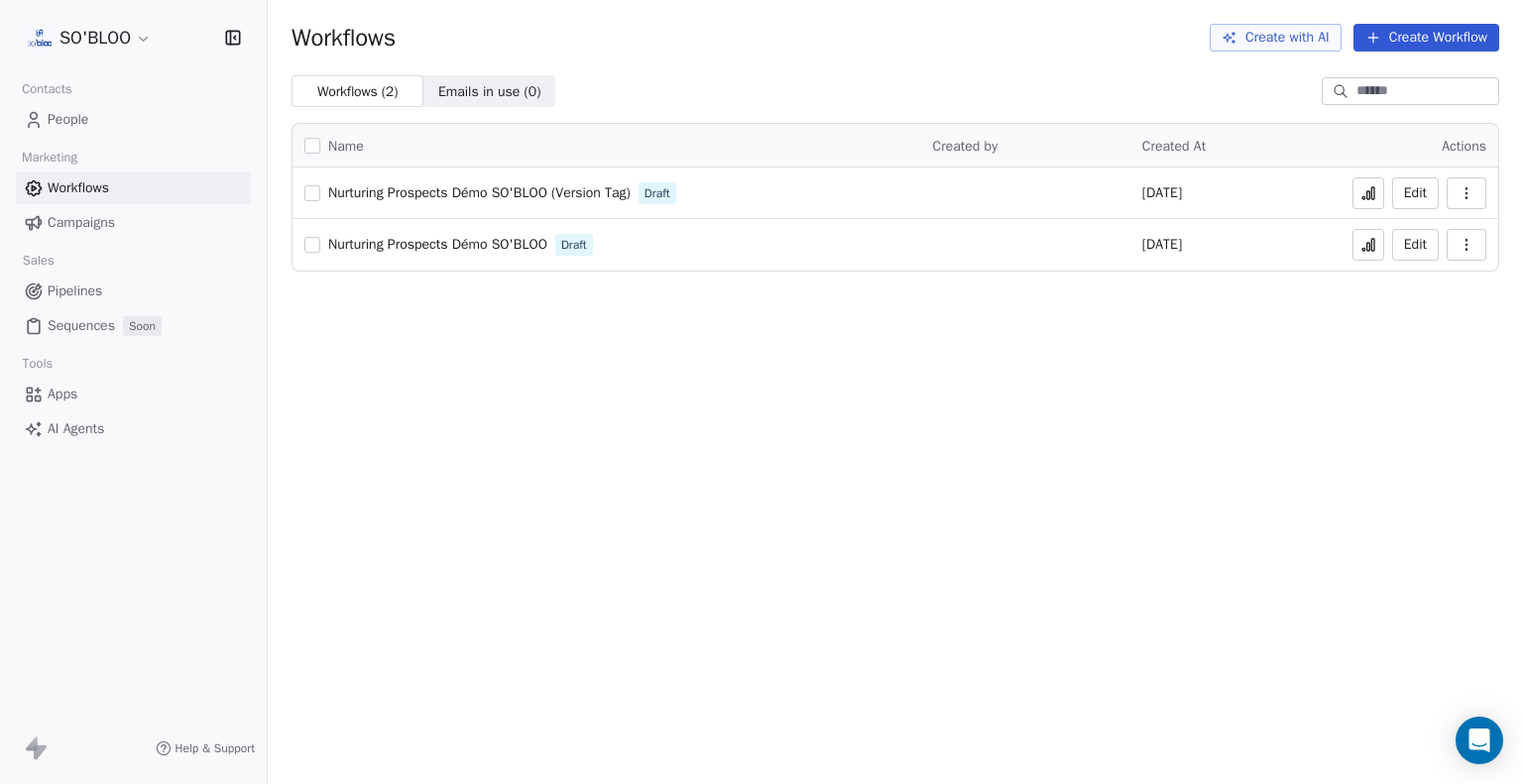 click on "Campaigns" at bounding box center (133, 222) 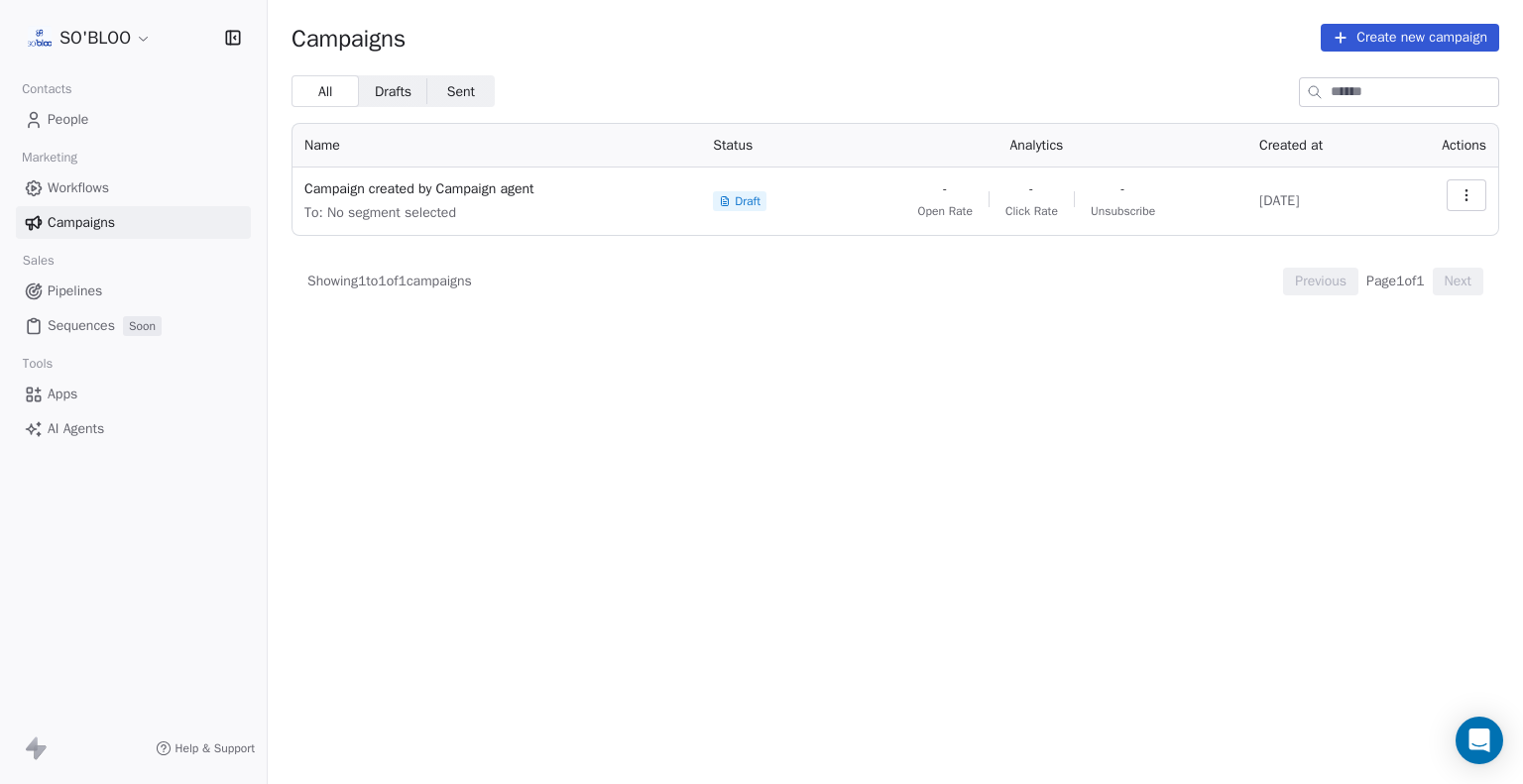 click on "AI Agents" at bounding box center (75, 428) 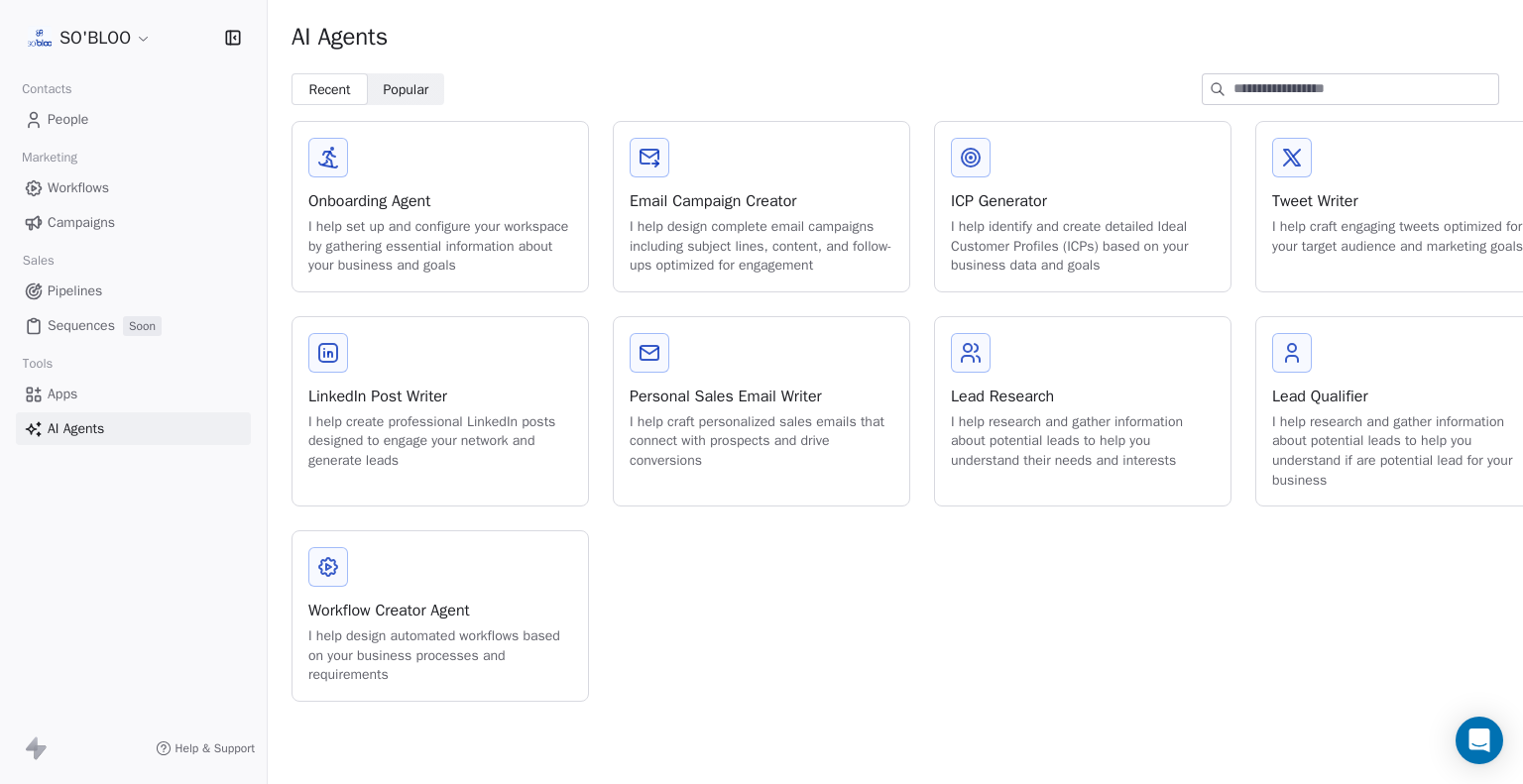 click on "Onboarding Agent I help set up and configure your workspace by gathering essential information about your business and goals" at bounding box center (440, 206) 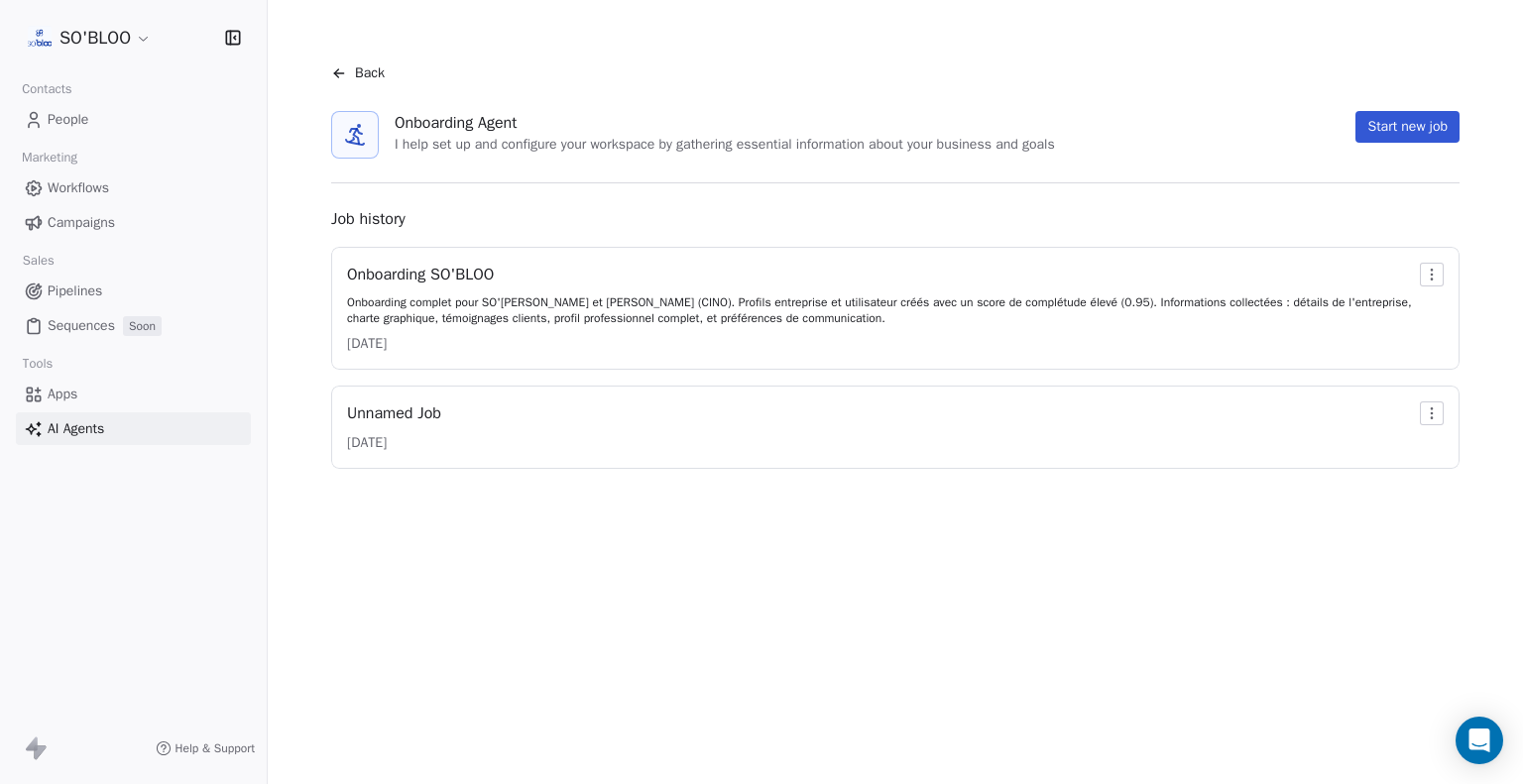 click on "People" at bounding box center [67, 119] 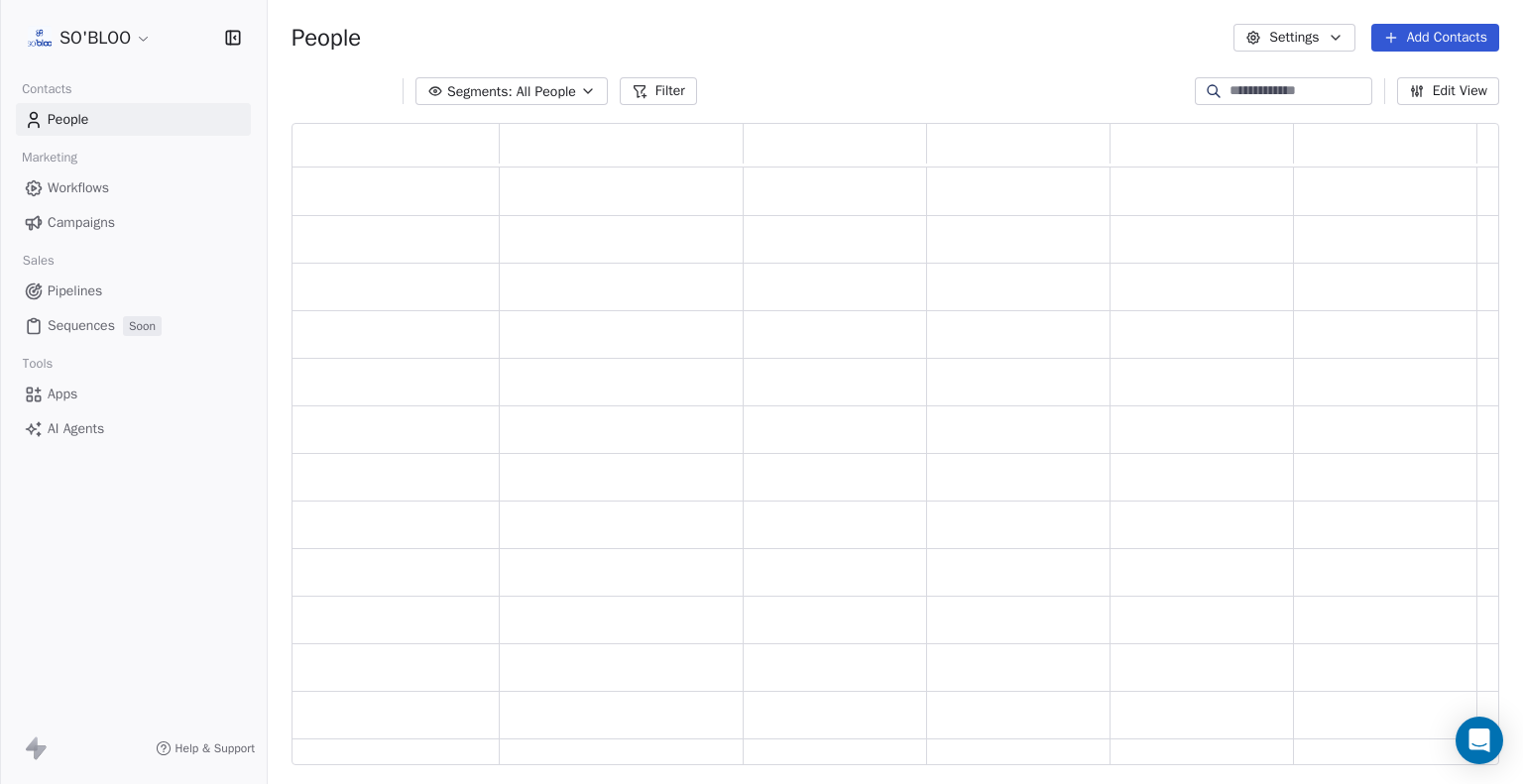 scroll, scrollTop: 16, scrollLeft: 16, axis: both 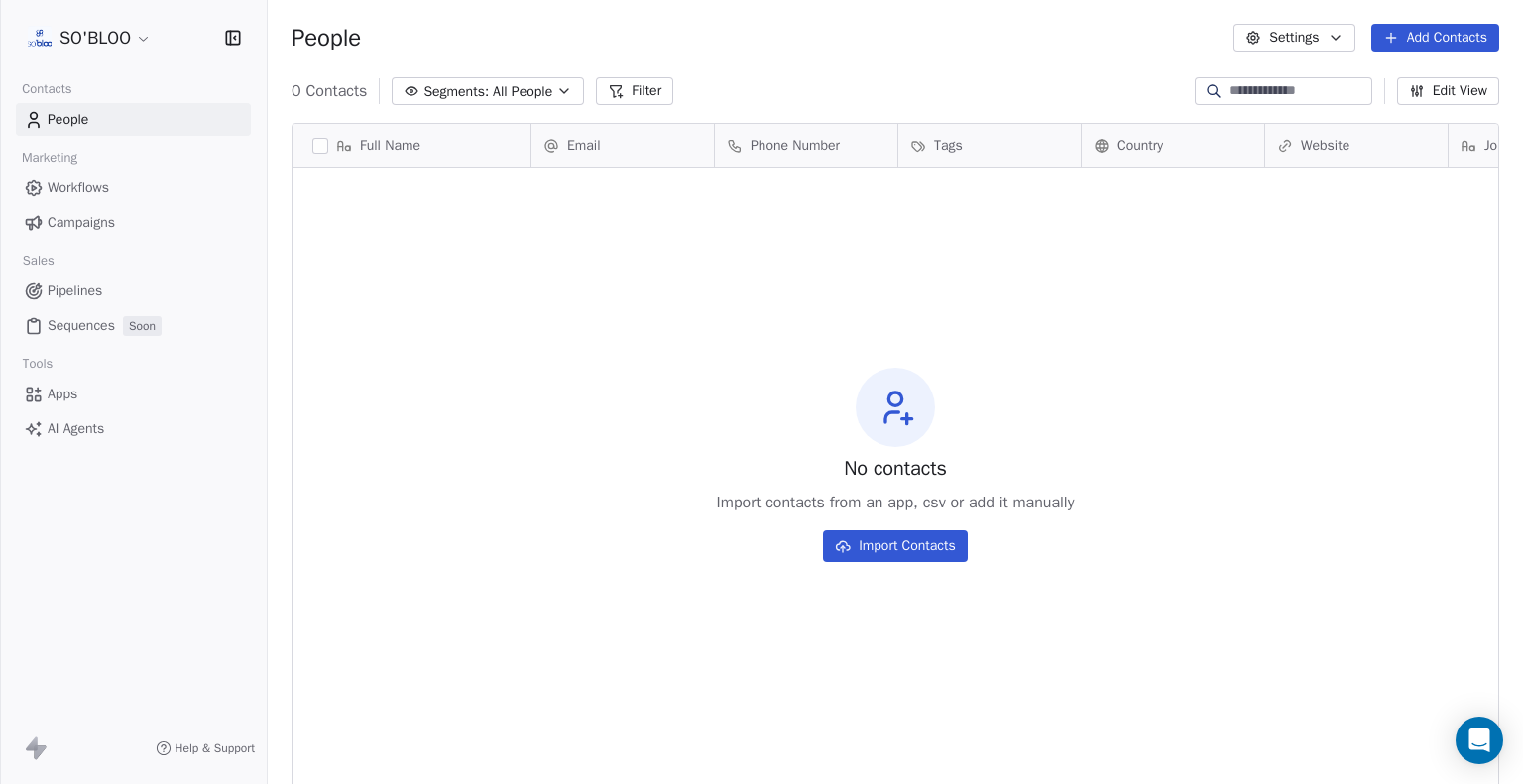 click on "Add Contacts" at bounding box center [1435, 38] 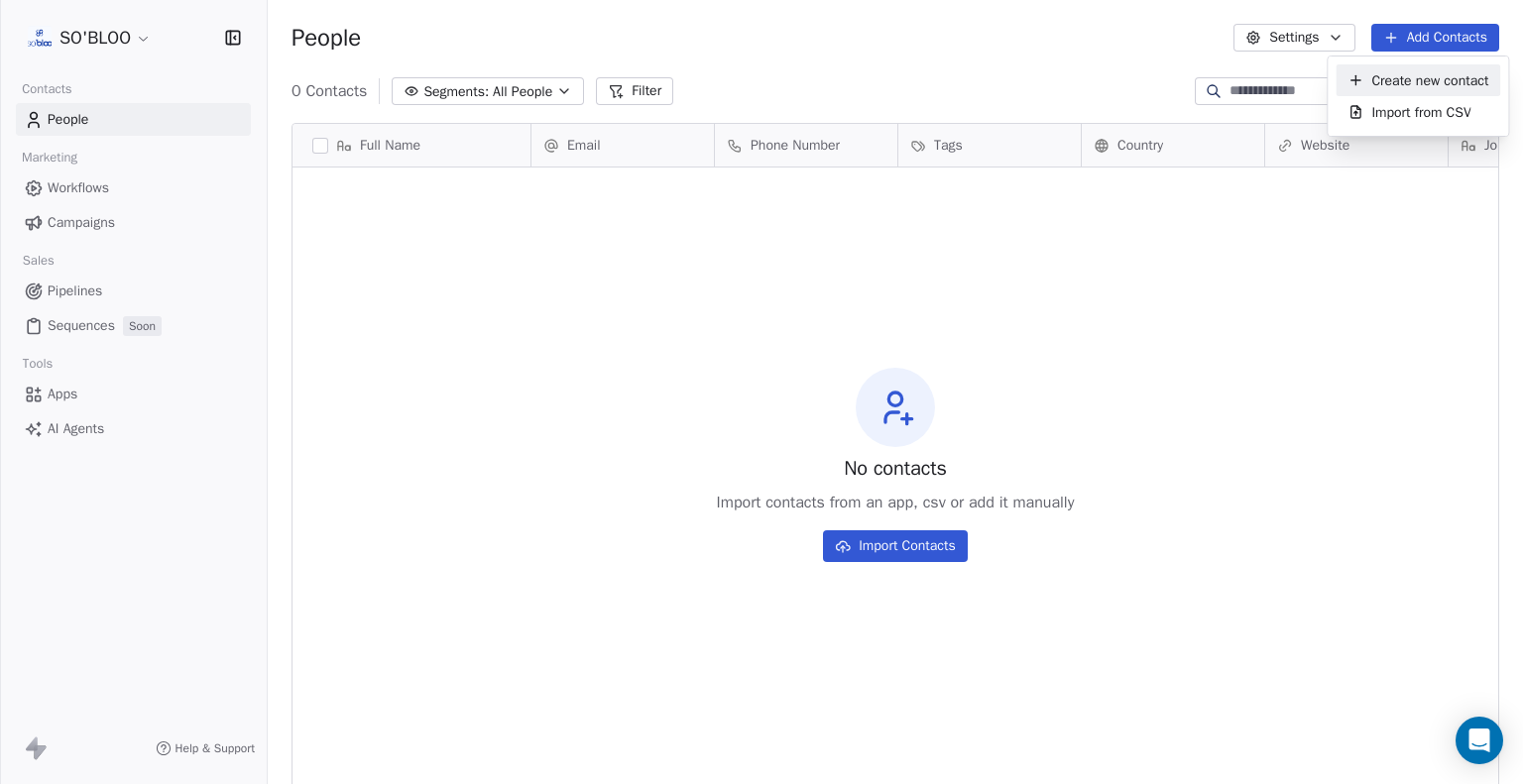 click on "Create new contact" at bounding box center (1430, 80) 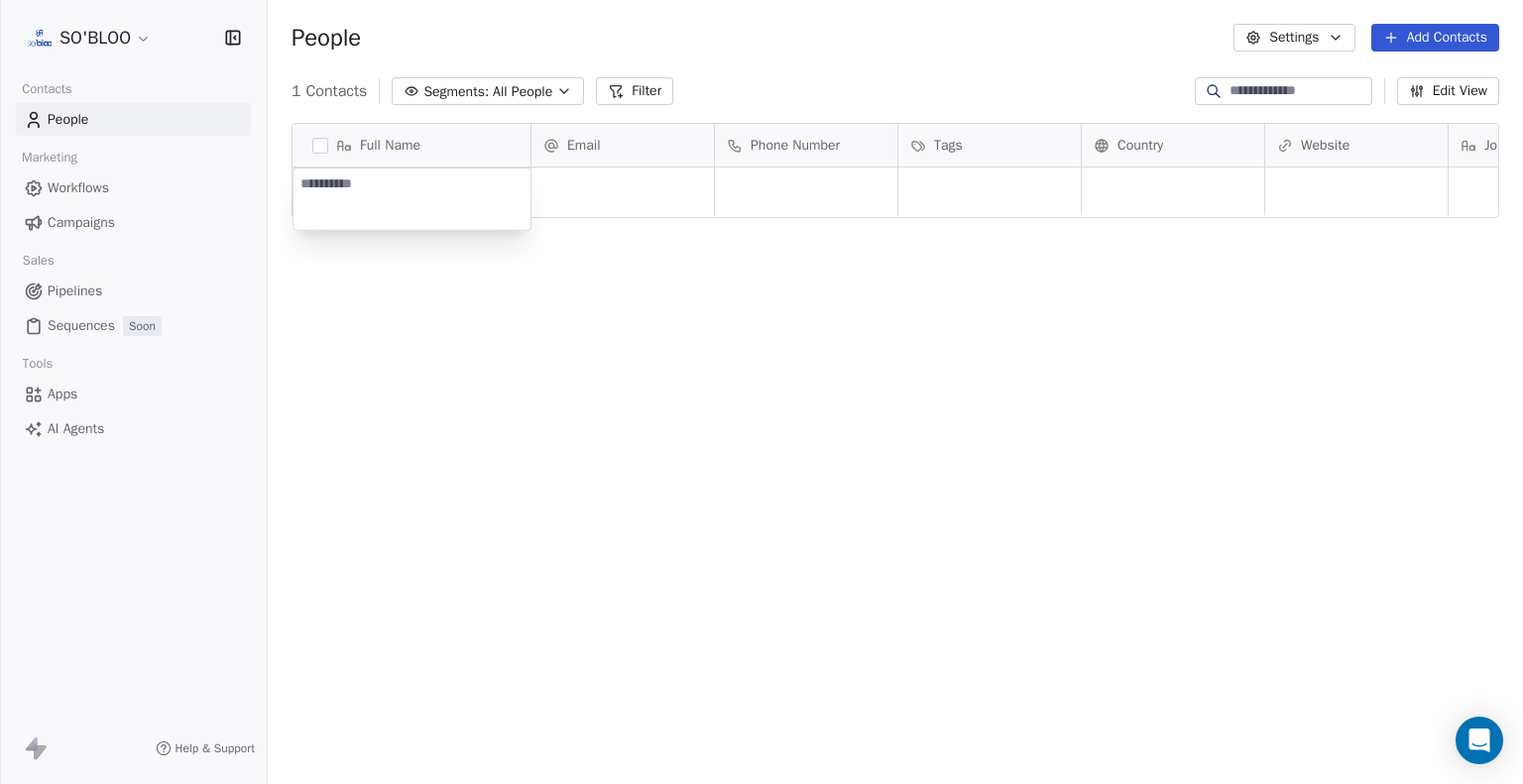 click on "SO'BLOO Contacts People Marketing Workflows Campaigns Sales Pipelines Sequences Soon Tools Apps AI Agents Help & Support People Settings  Add Contacts 1 Contacts Segments: All People Filter  Edit View Tag Export Full Name Email Phone Number Tags Country Website Job Title Status Contact Source NPS Score
To pick up a draggable item, press the space bar.
While dragging, use the arrow keys to move the item.
Press space again to drop the item in its new position, or press escape to cancel." at bounding box center (762, 392) 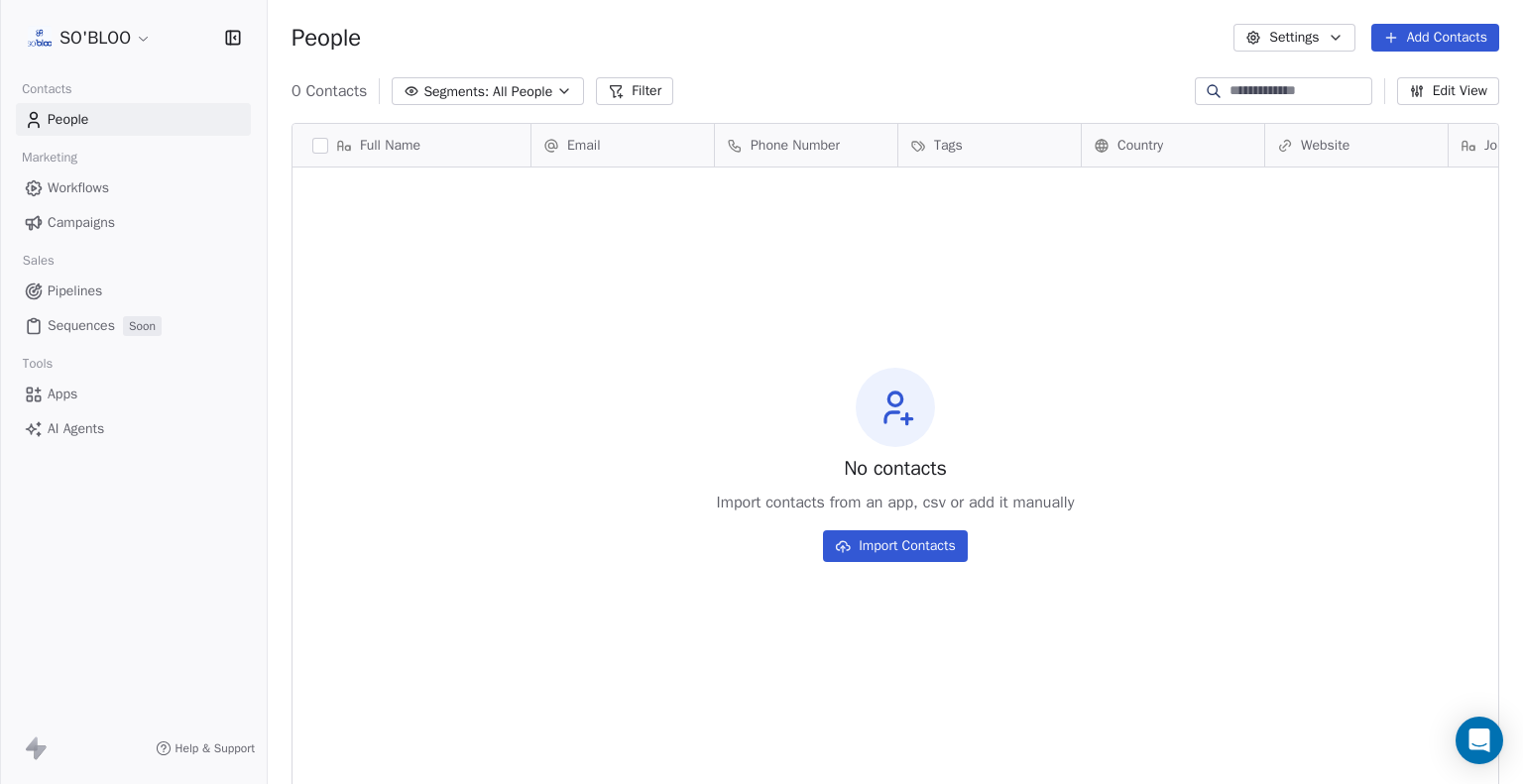 click on "No contacts Import contacts from an app, csv or add it manually   Import Contacts" at bounding box center (895, 464) 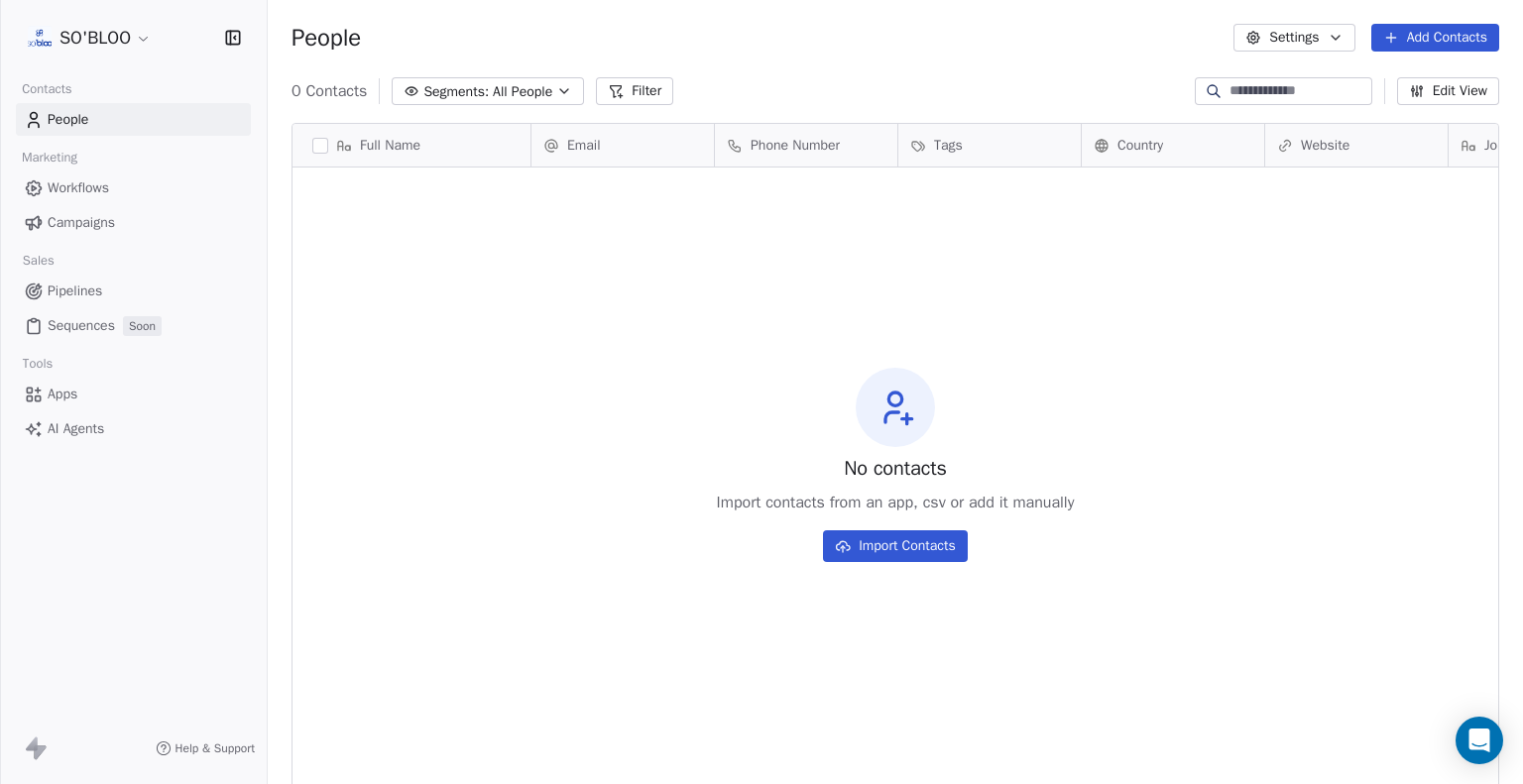 click on "Workflows" at bounding box center [78, 187] 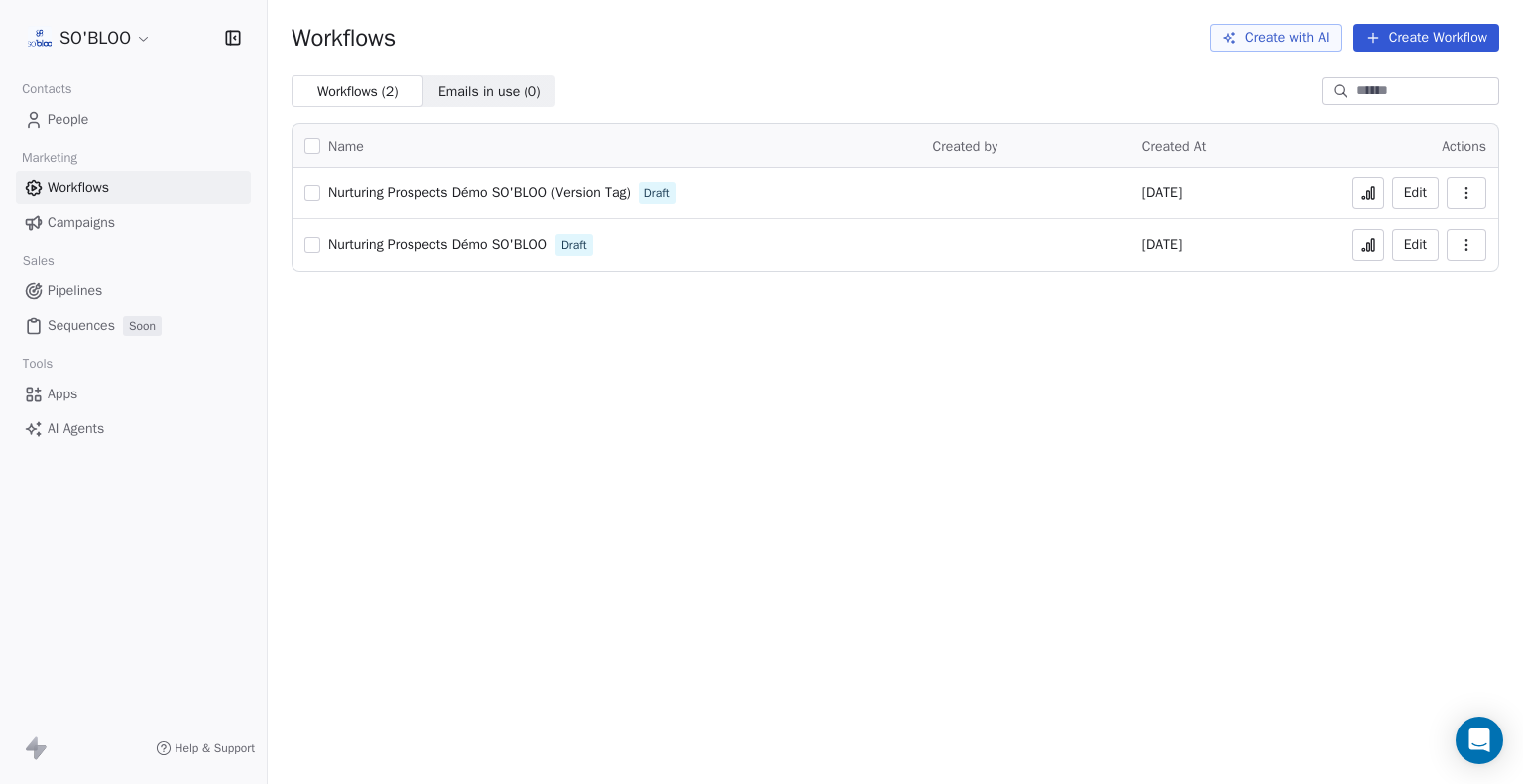 click on "Campaigns" at bounding box center (81, 222) 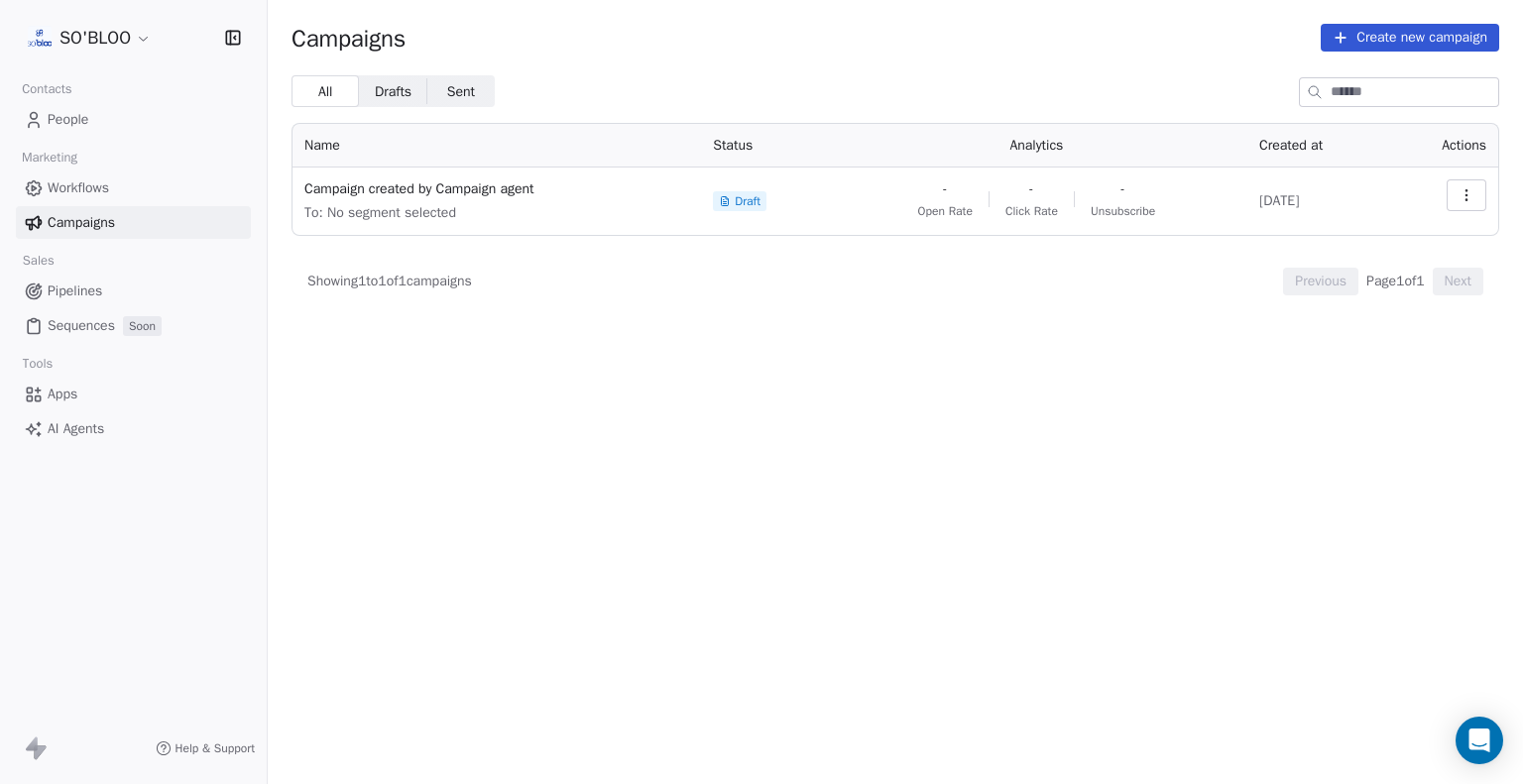 click on "AI Agents" at bounding box center [75, 428] 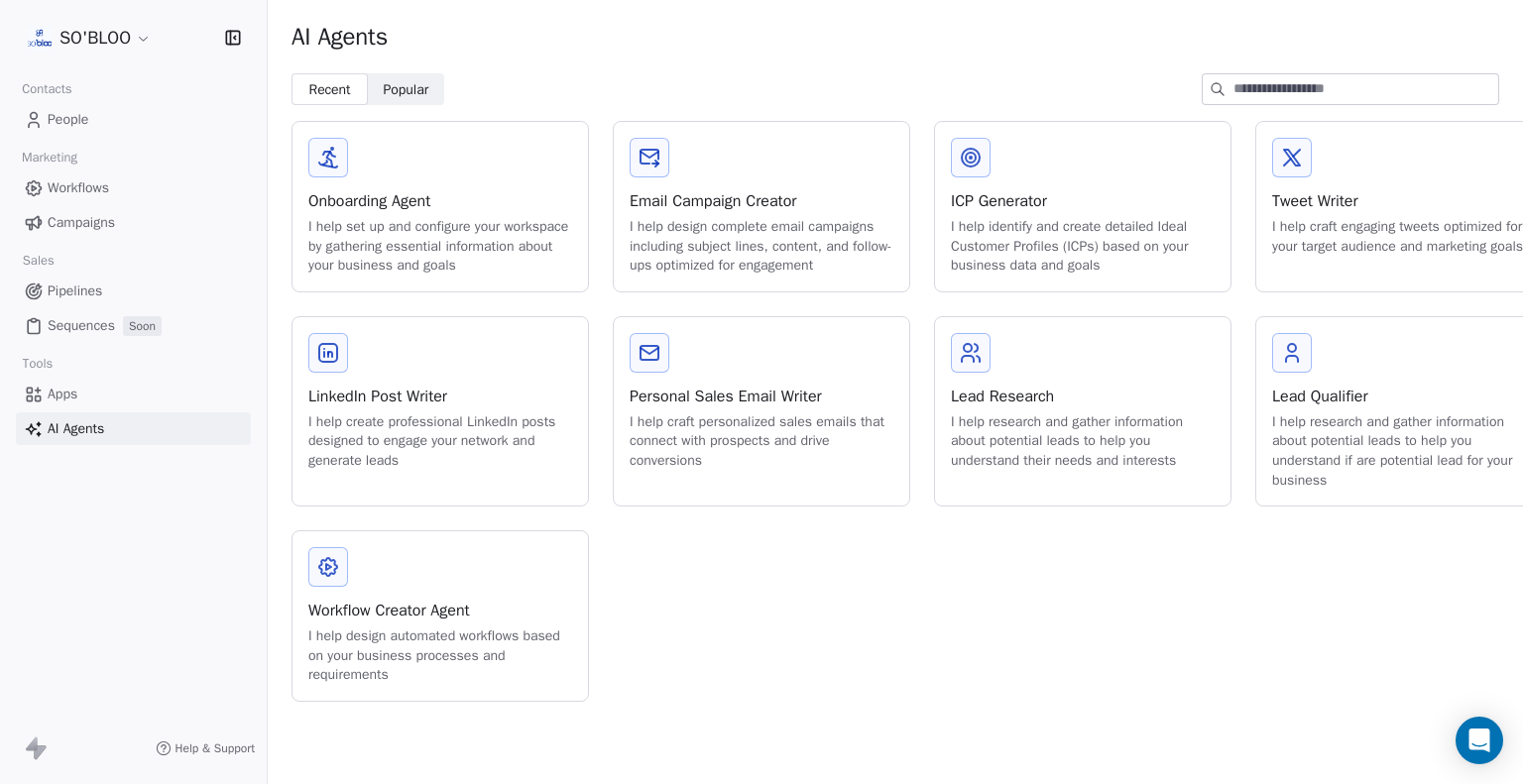 click on "Apps" at bounding box center [62, 393] 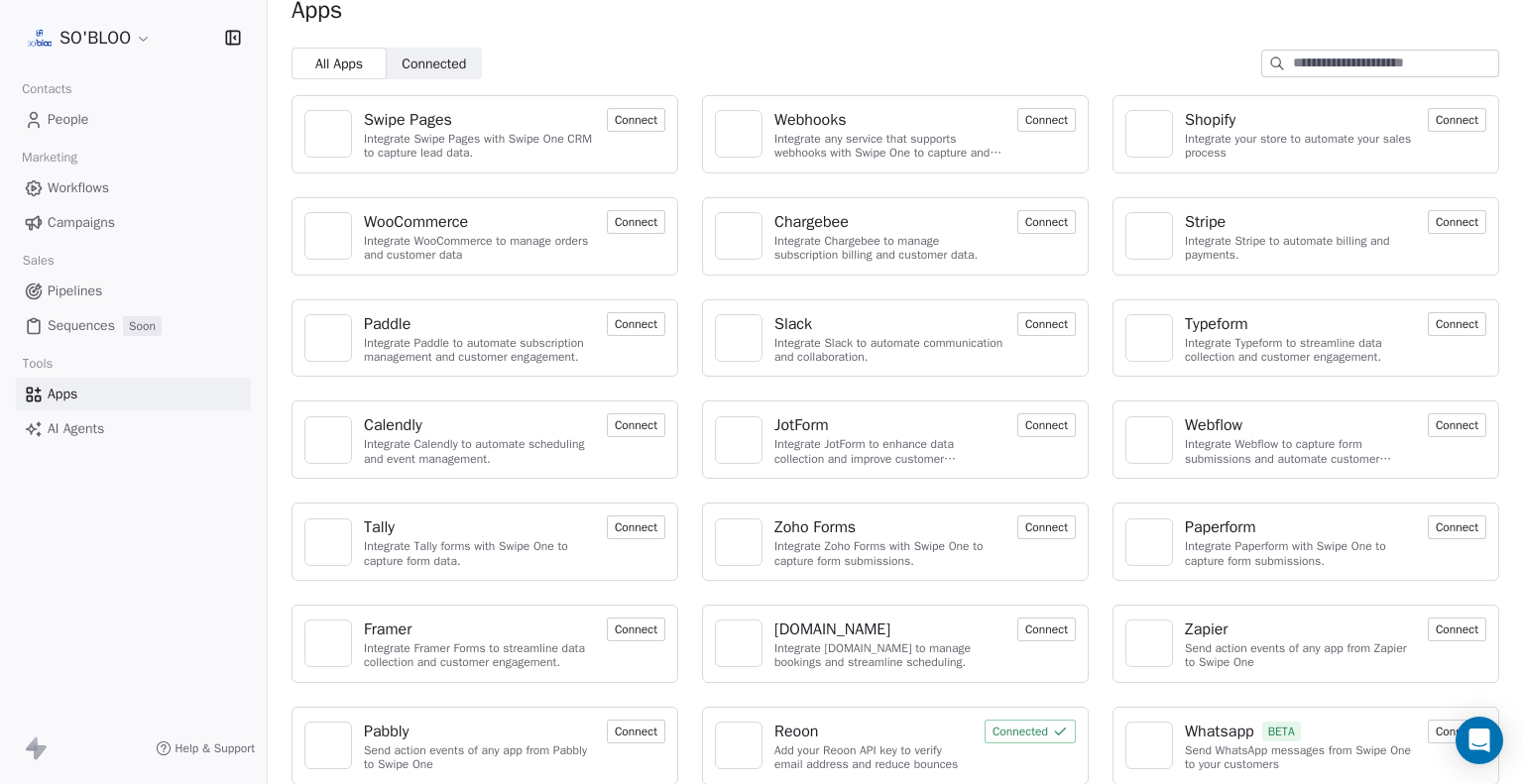 scroll, scrollTop: 41, scrollLeft: 0, axis: vertical 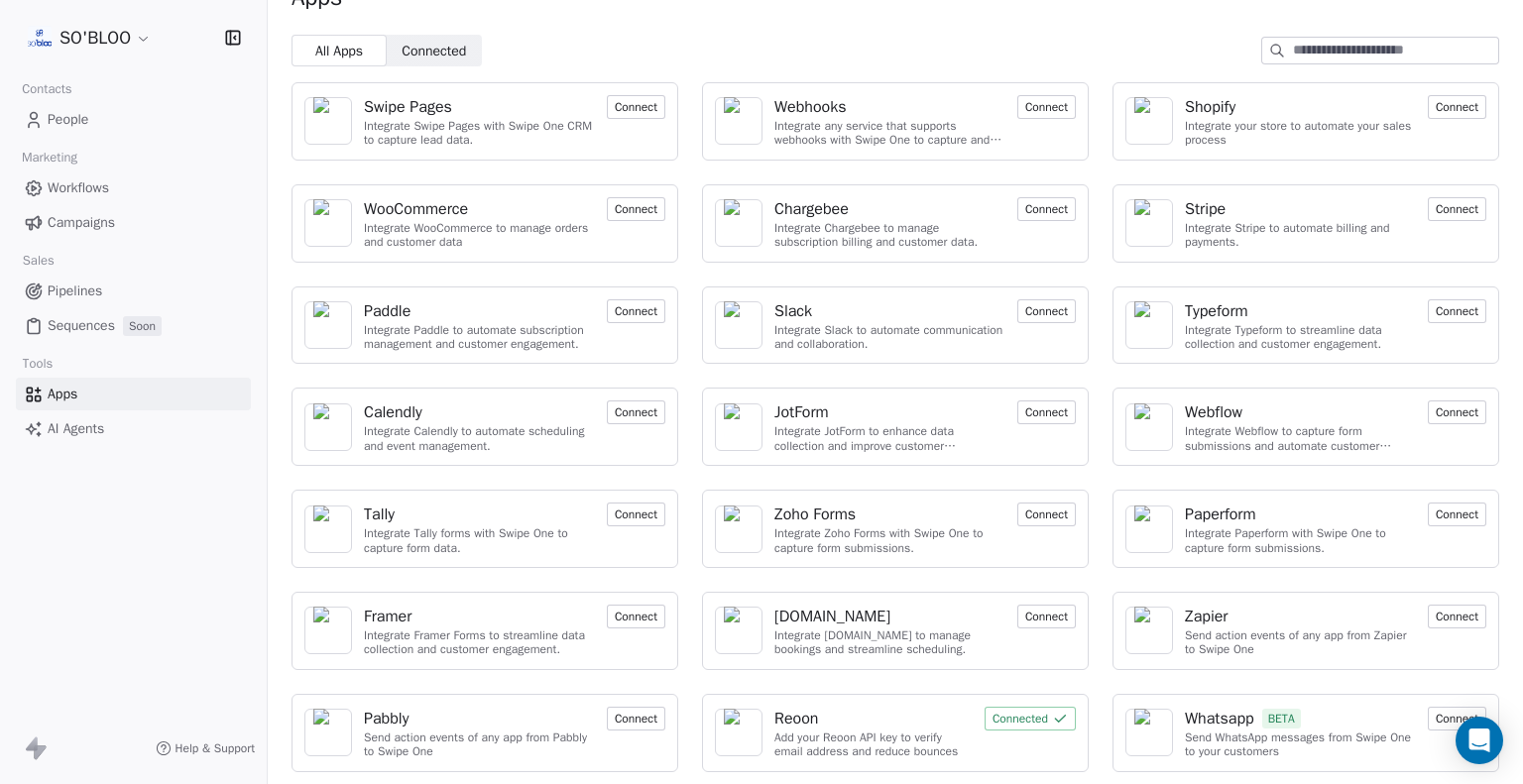 click on "People" at bounding box center (67, 119) 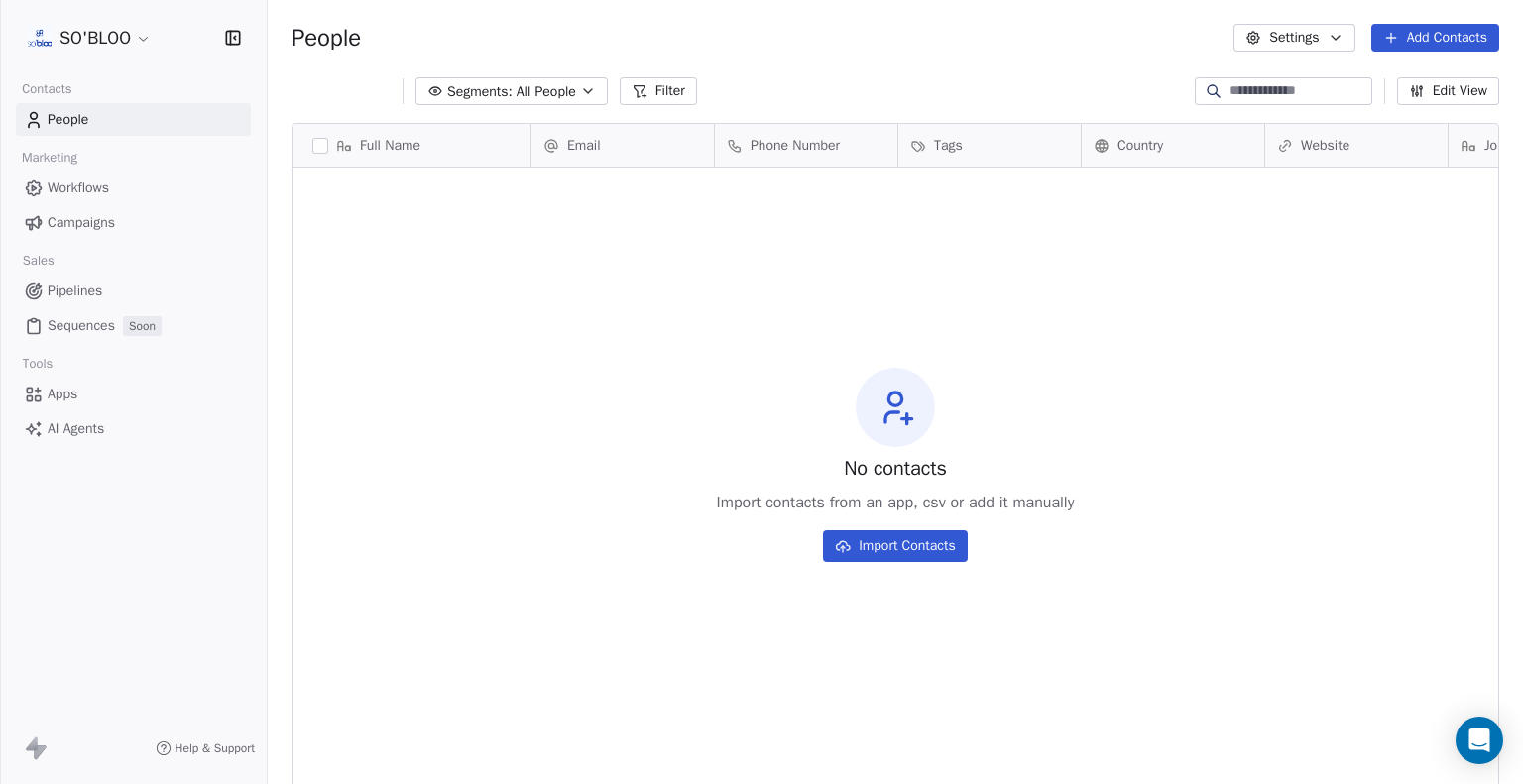 scroll, scrollTop: 0, scrollLeft: 0, axis: both 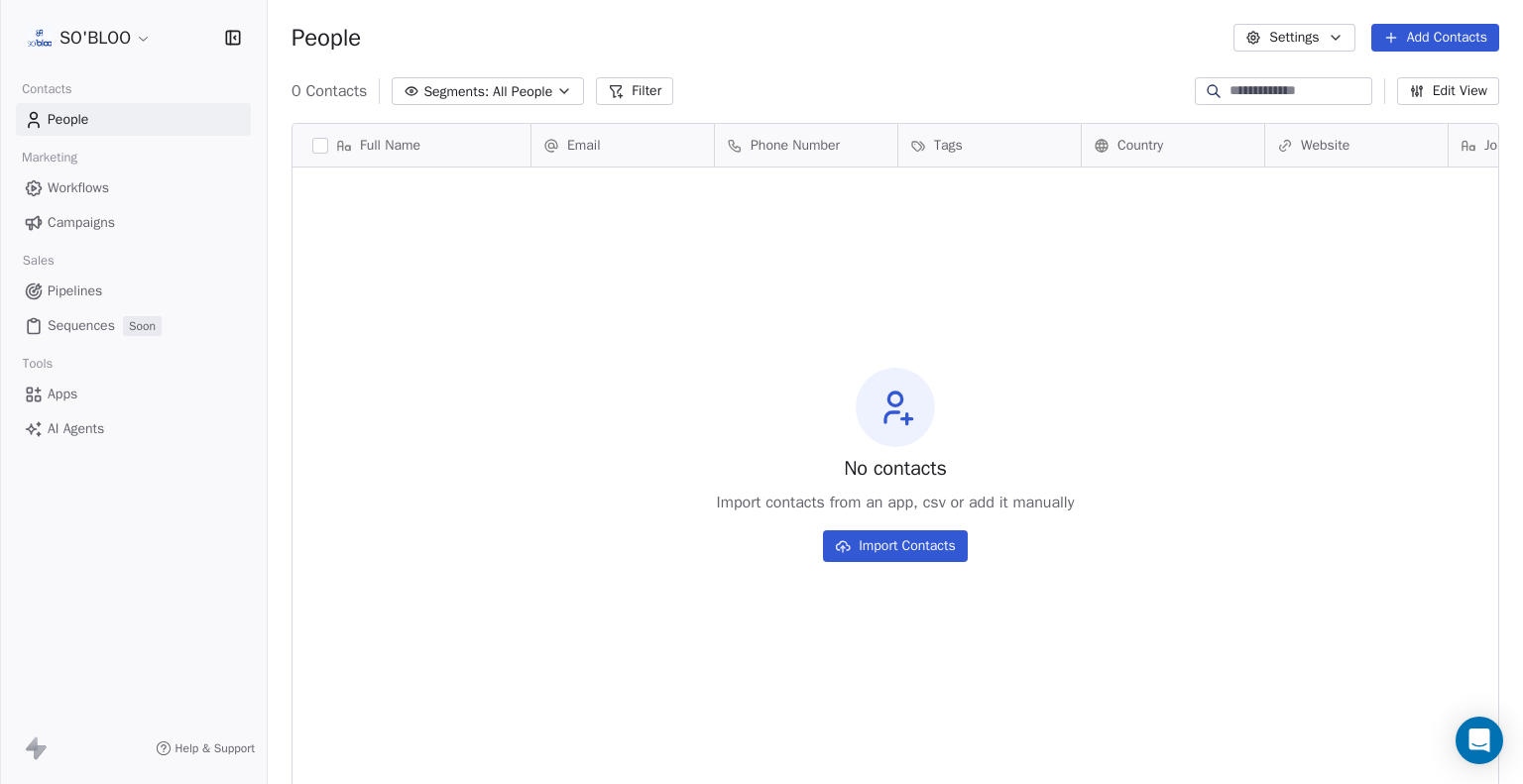 click on "SO'BLOO Contacts People Marketing Workflows Campaigns Sales Pipelines Sequences Soon Tools Apps AI Agents Help & Support People Settings  Add Contacts 0 Contacts Segments: All People Filter  Edit View Tag Export Full Name Email Phone Number Tags Country Website Job Title Status Contact Source NPS Score
To pick up a draggable item, press the space bar.
While dragging, use the arrow keys to move the item.
Press space again to drop the item in its new position, or press escape to cancel.
No contacts Import contacts from an app, csv or add it manually   Import Contacts" at bounding box center [762, 392] 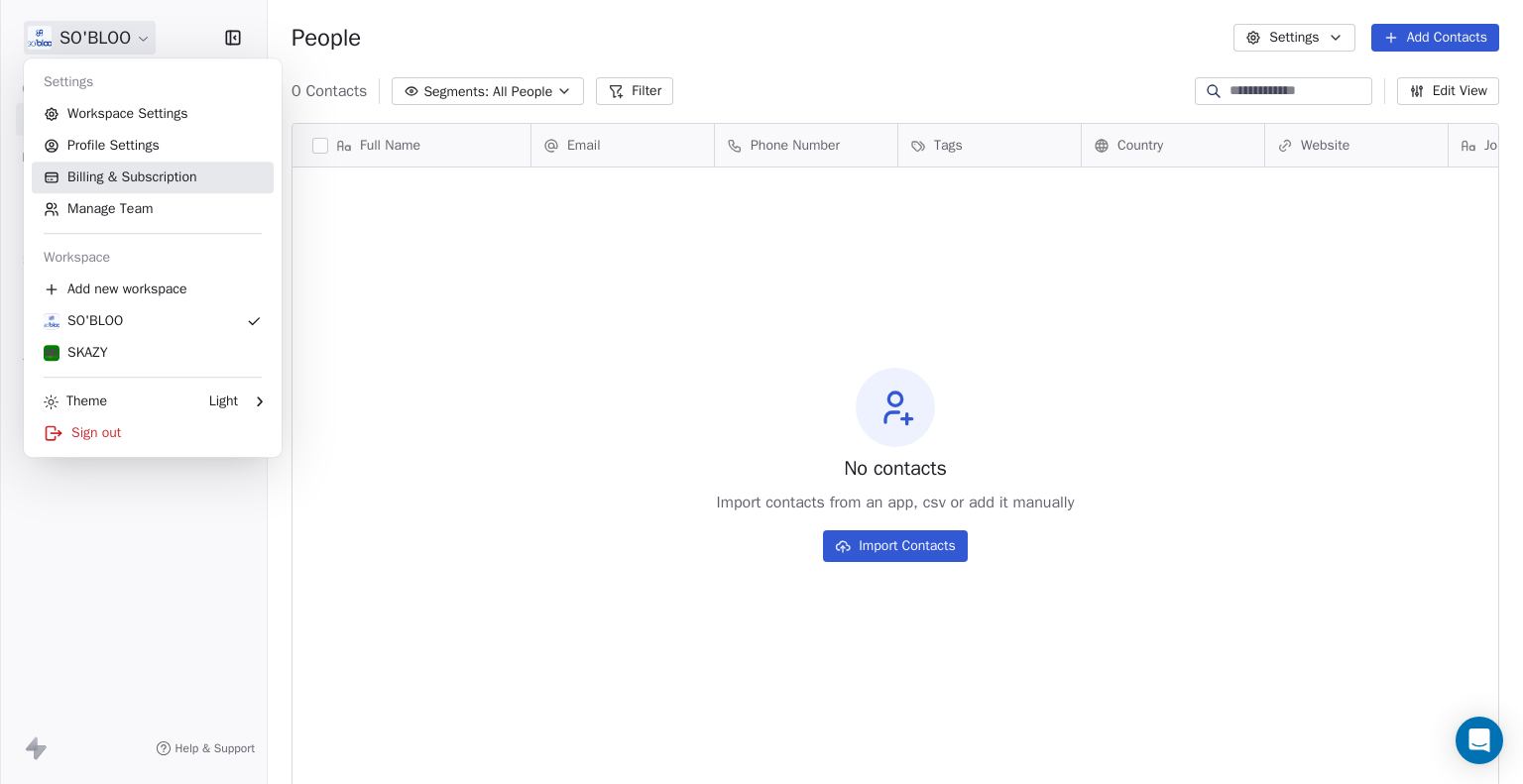 click on "Billing & Subscription" at bounding box center [153, 177] 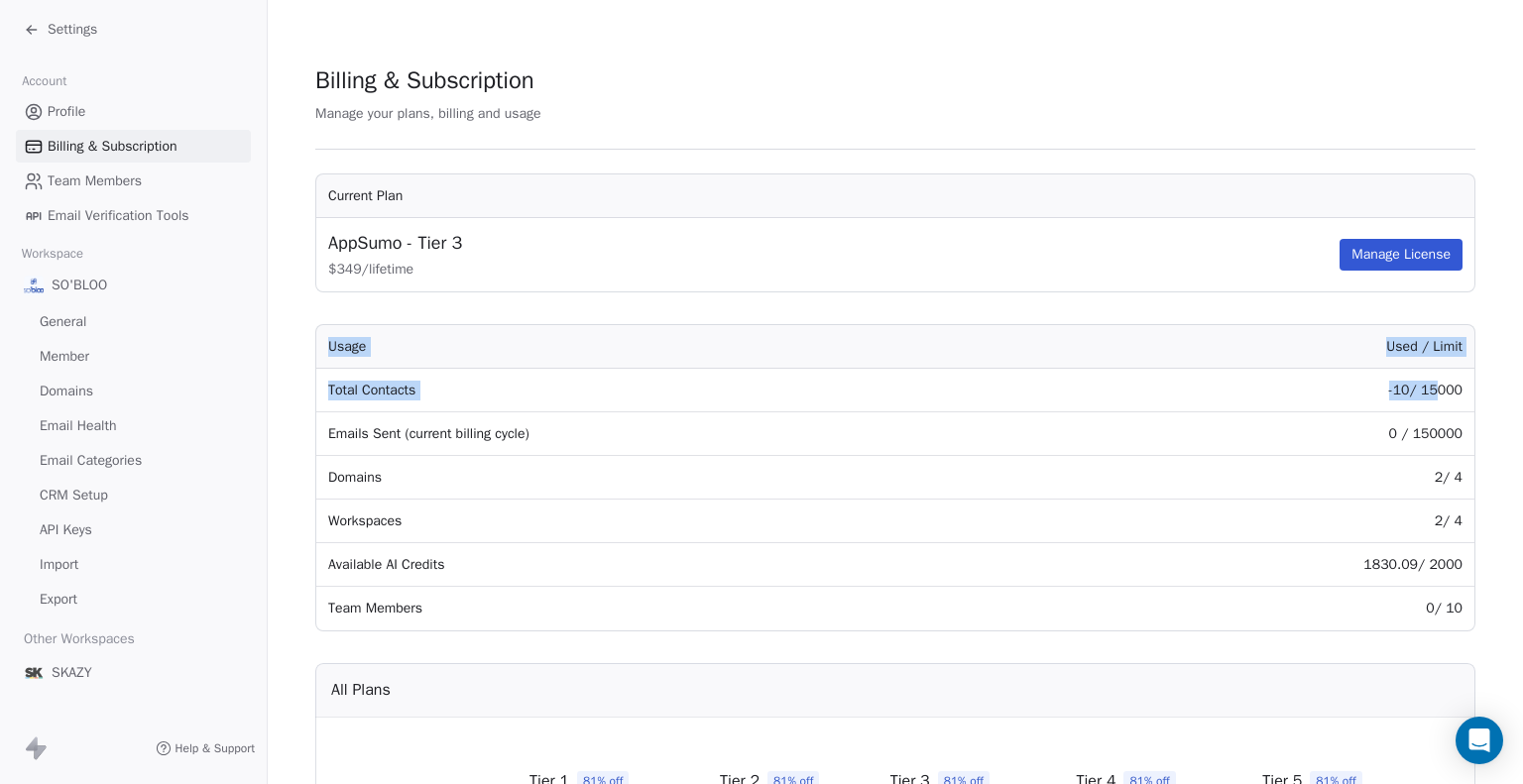 drag, startPoint x: 1427, startPoint y: 396, endPoint x: 1464, endPoint y: 396, distance: 37 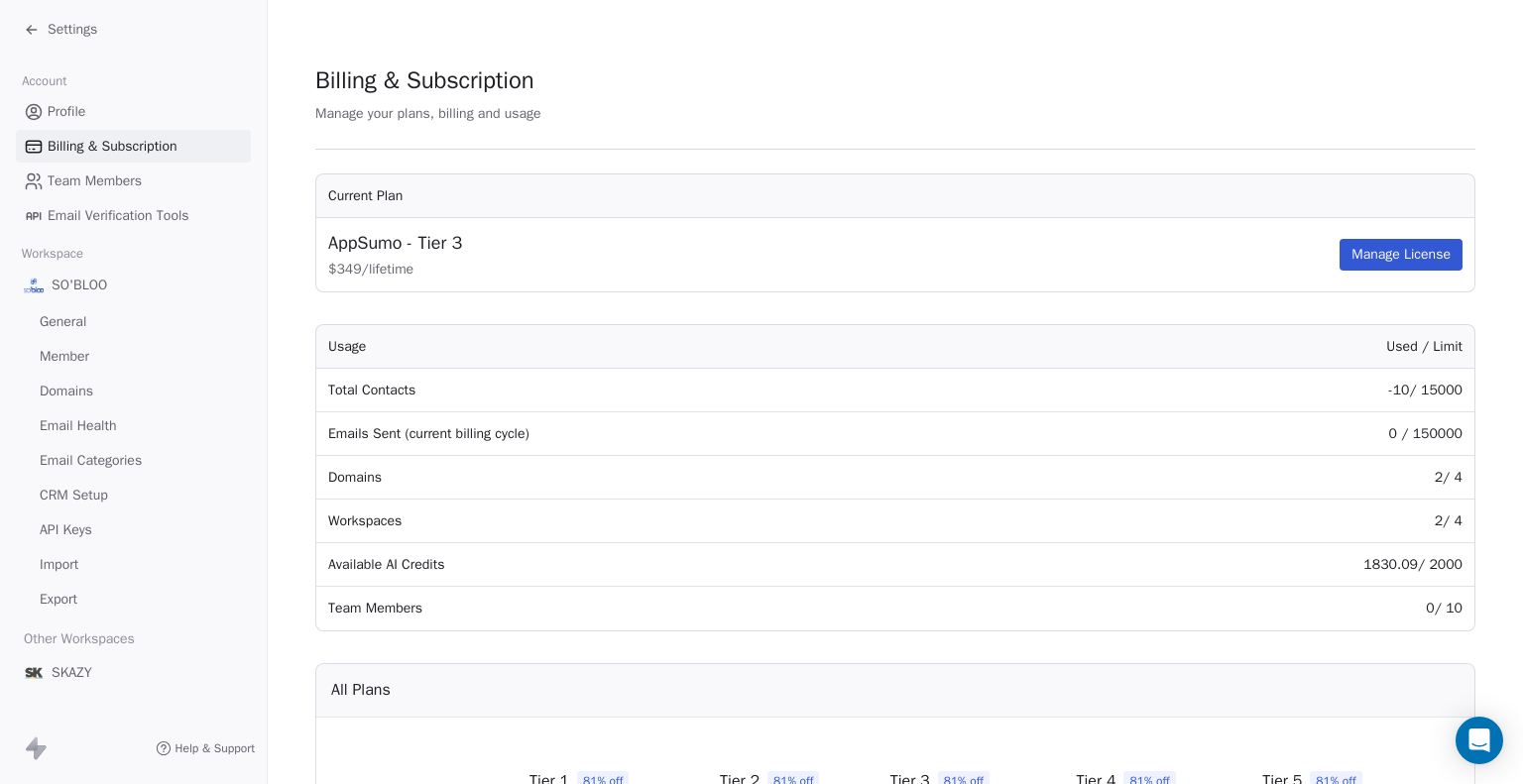 click on "Total Contacts" at bounding box center [691, 391] 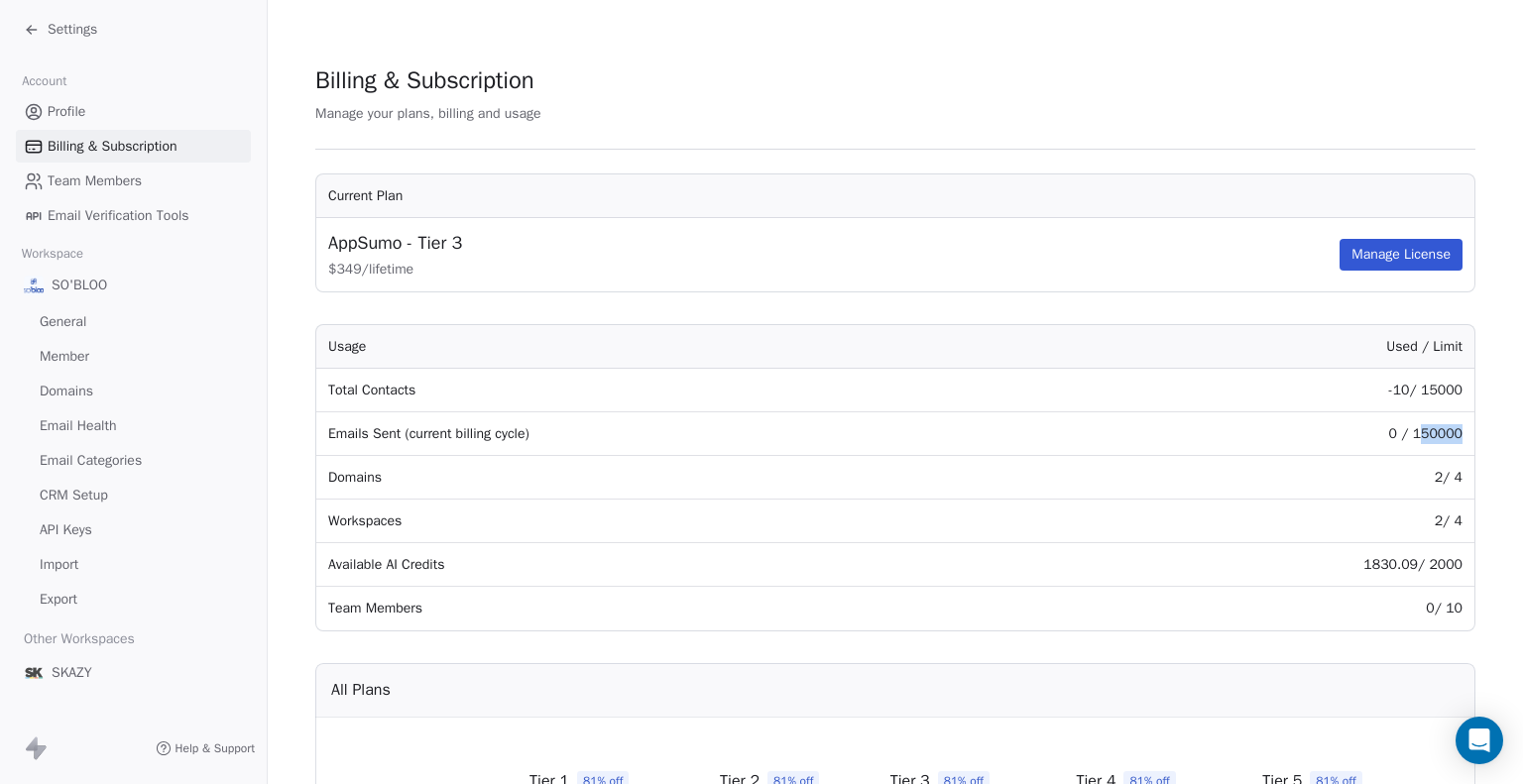 drag, startPoint x: 1409, startPoint y: 434, endPoint x: 1447, endPoint y: 435, distance: 38.013156 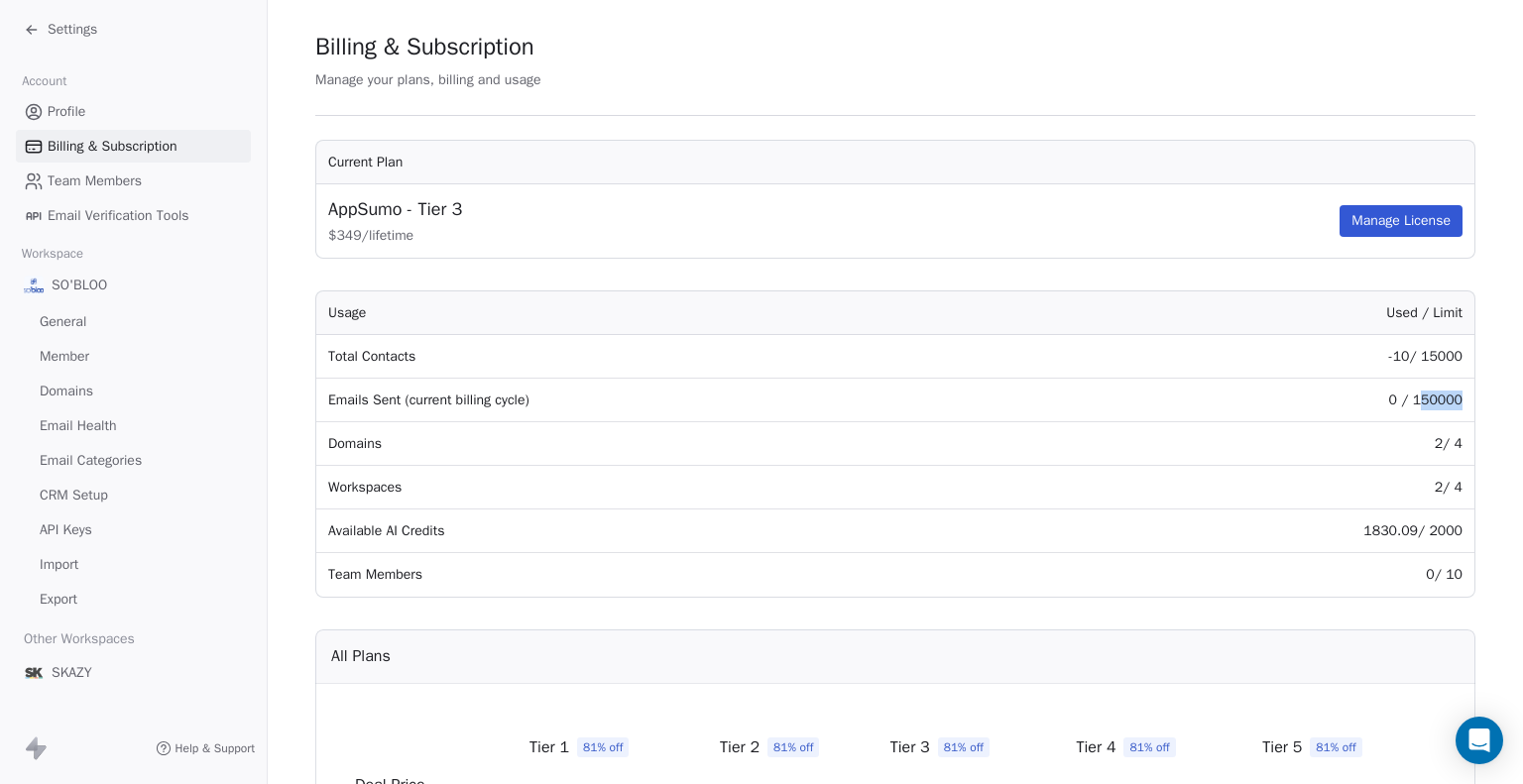 scroll, scrollTop: 0, scrollLeft: 0, axis: both 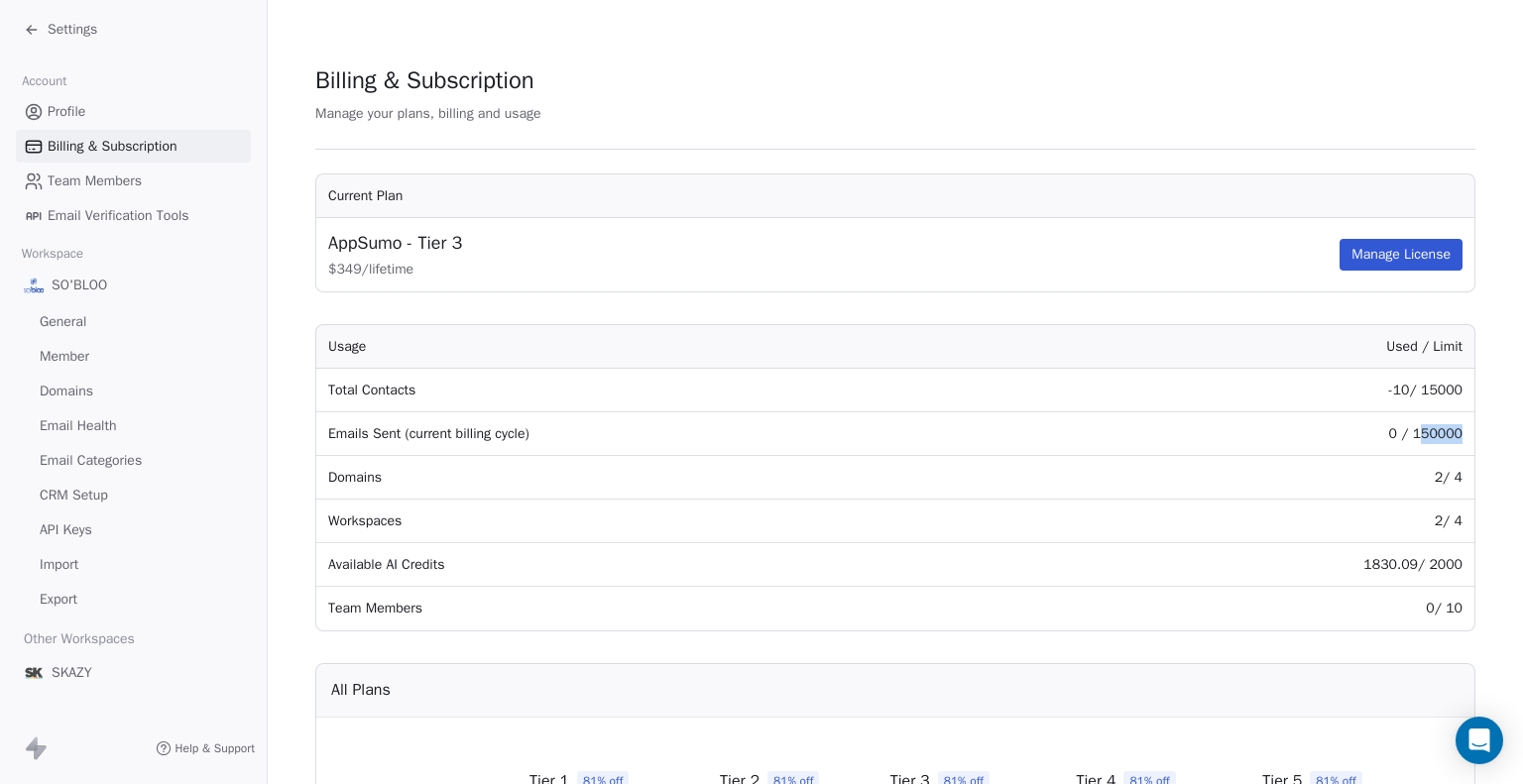 click on "Settings" at bounding box center [60, 30] 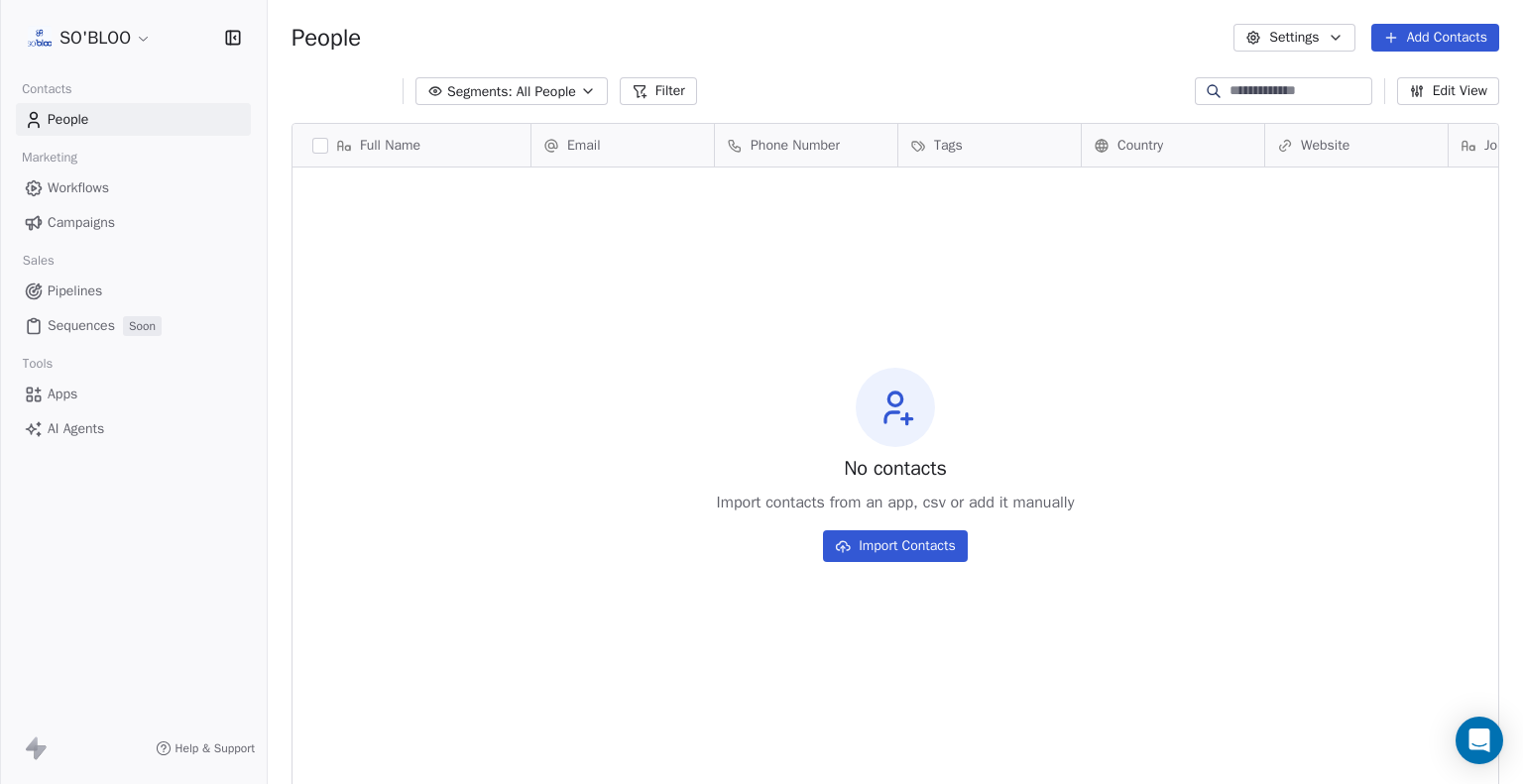 scroll, scrollTop: 16, scrollLeft: 16, axis: both 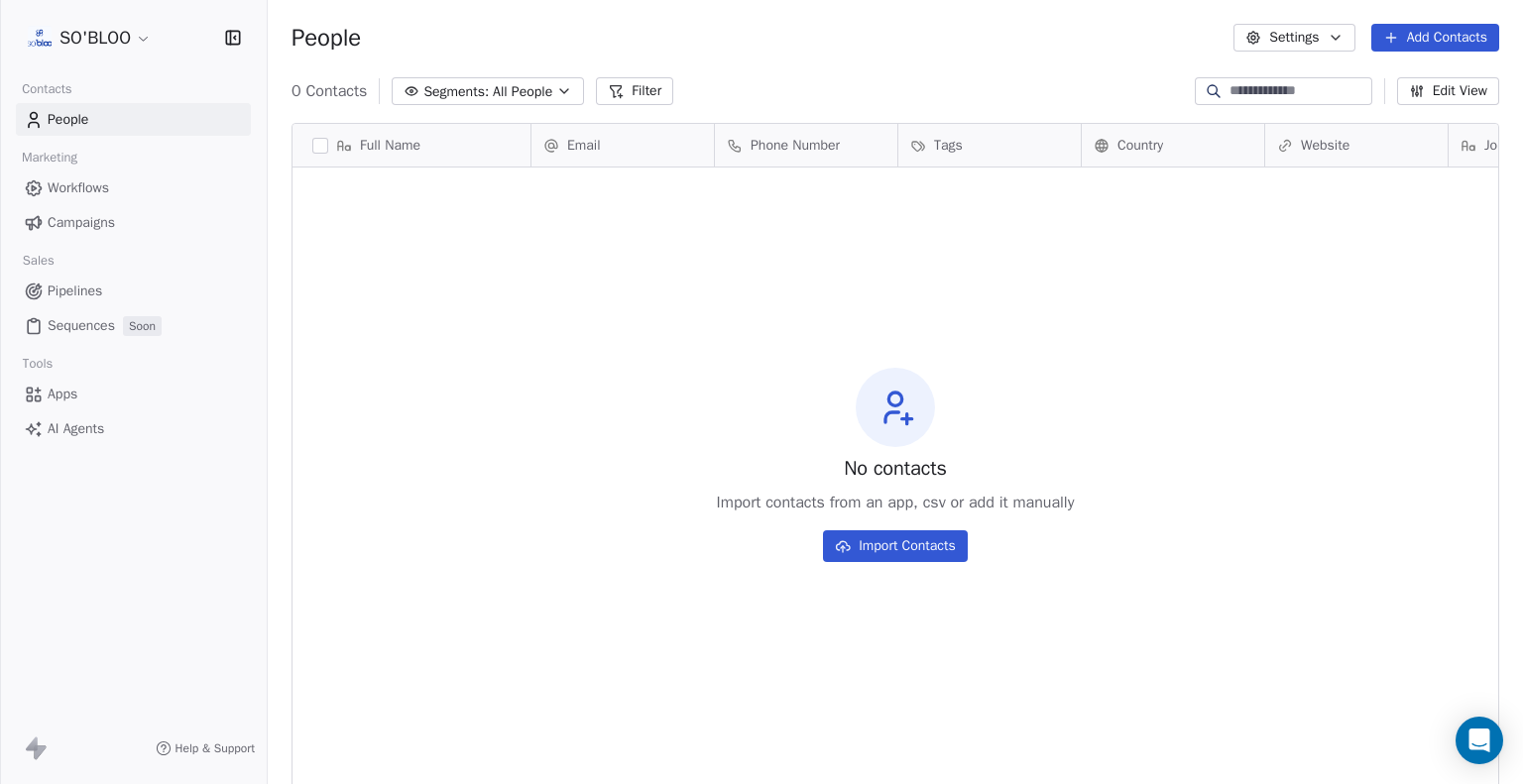 click on "AI Agents" at bounding box center (75, 428) 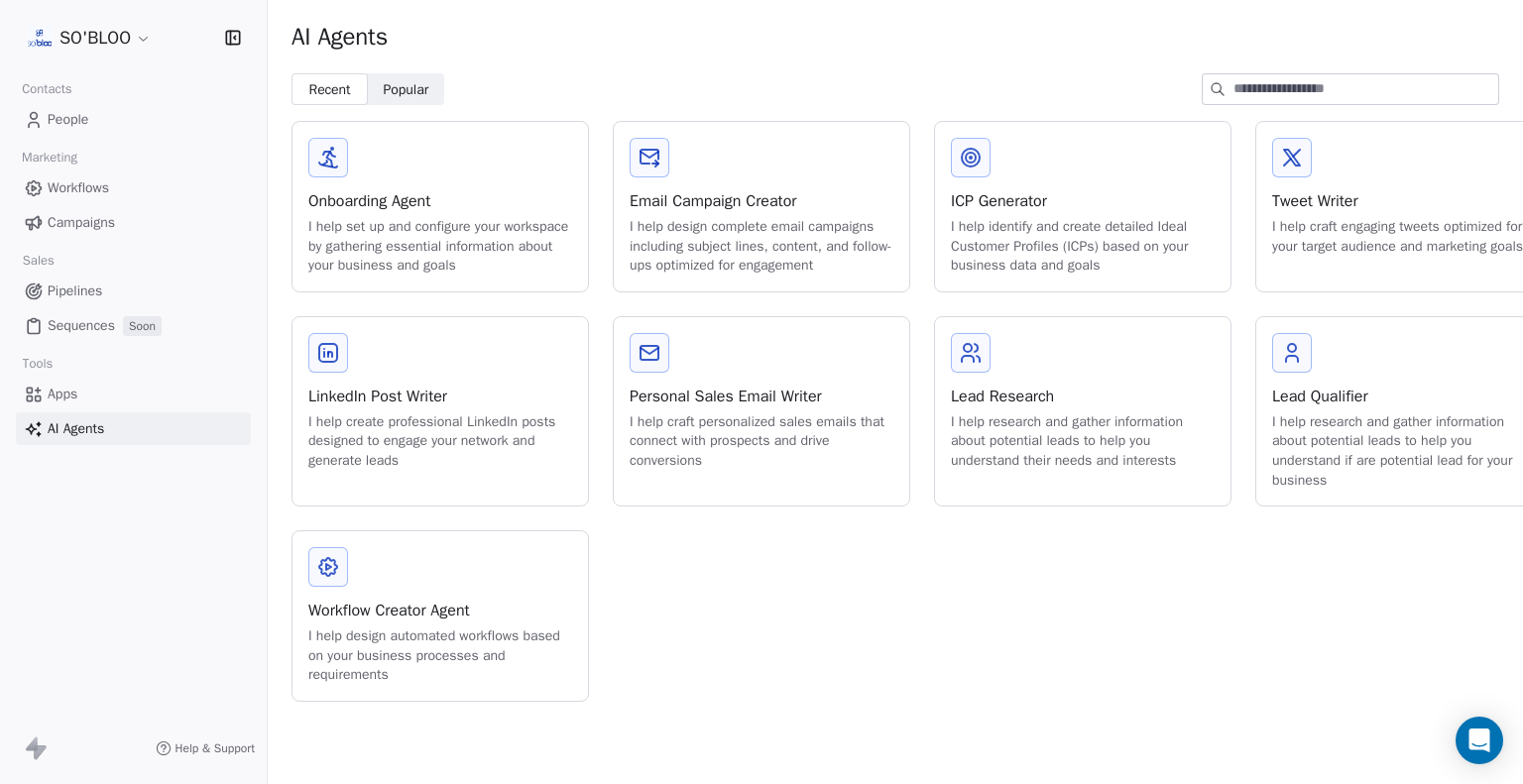 click on "Onboarding Agent I help set up and configure your workspace by gathering essential information about your business and goals" at bounding box center [440, 206] 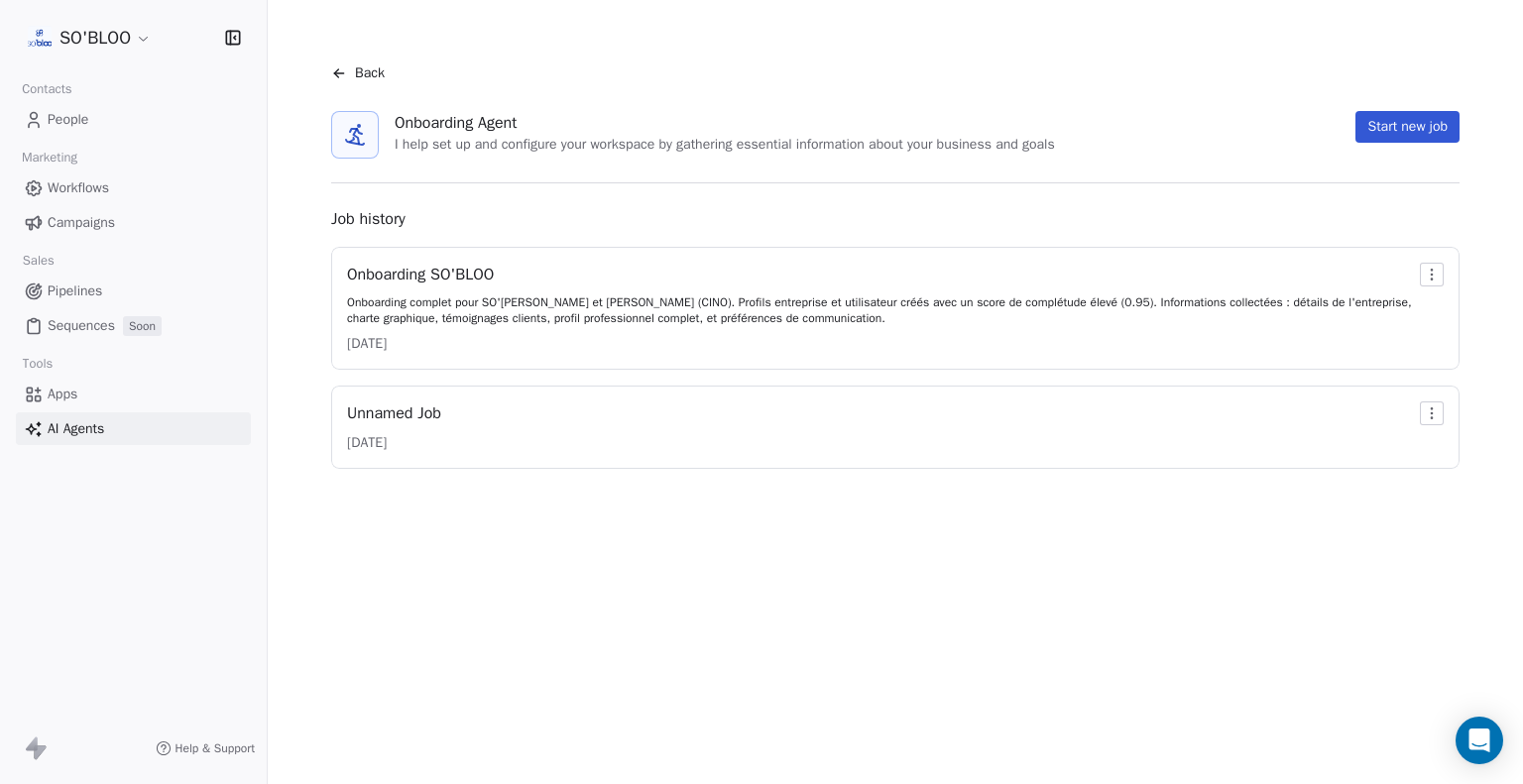 click on "Onboarding SO'BLOO Onboarding complet pour SO'BLOO et Richard R. (CINO). Profils entreprise et utilisateur créés avec un score de complétude élevé (0.95). Informations collectées : détails de l'entreprise, charte graphique, témoignages clients, profil professionnel complet, et préférences de communication. 03/07/2025" at bounding box center [879, 308] 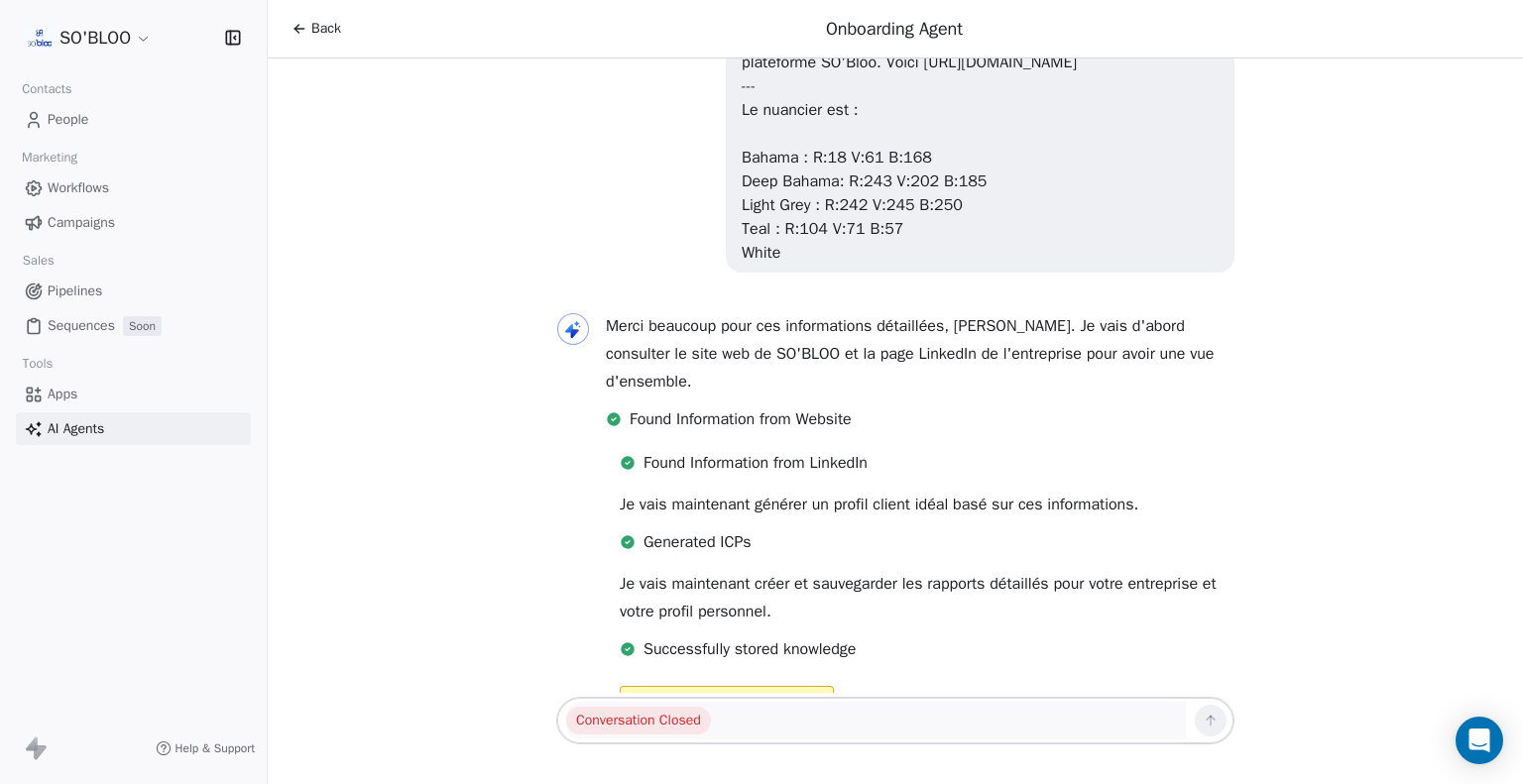 scroll, scrollTop: 0, scrollLeft: 0, axis: both 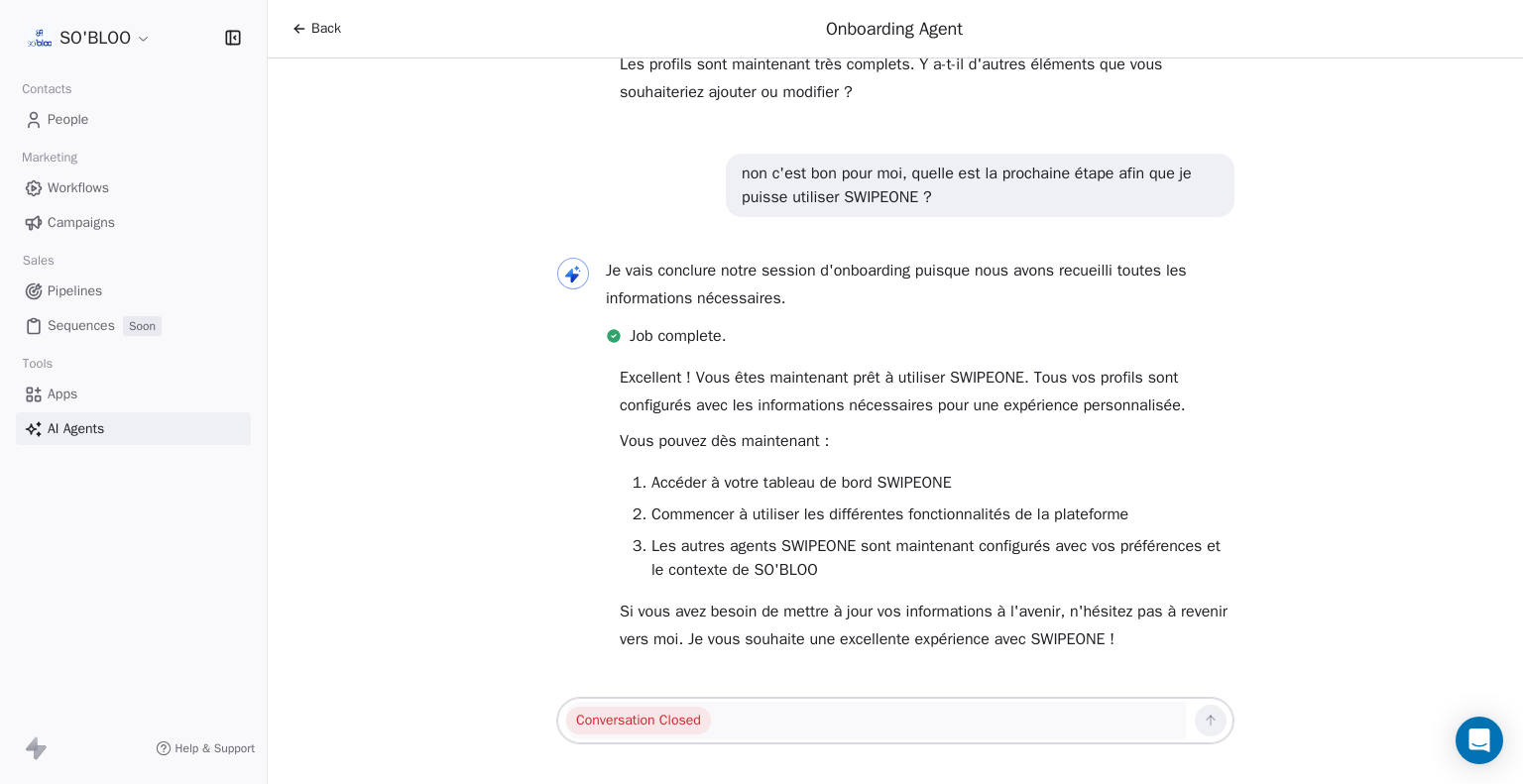 click on "Workflows" at bounding box center (78, 187) 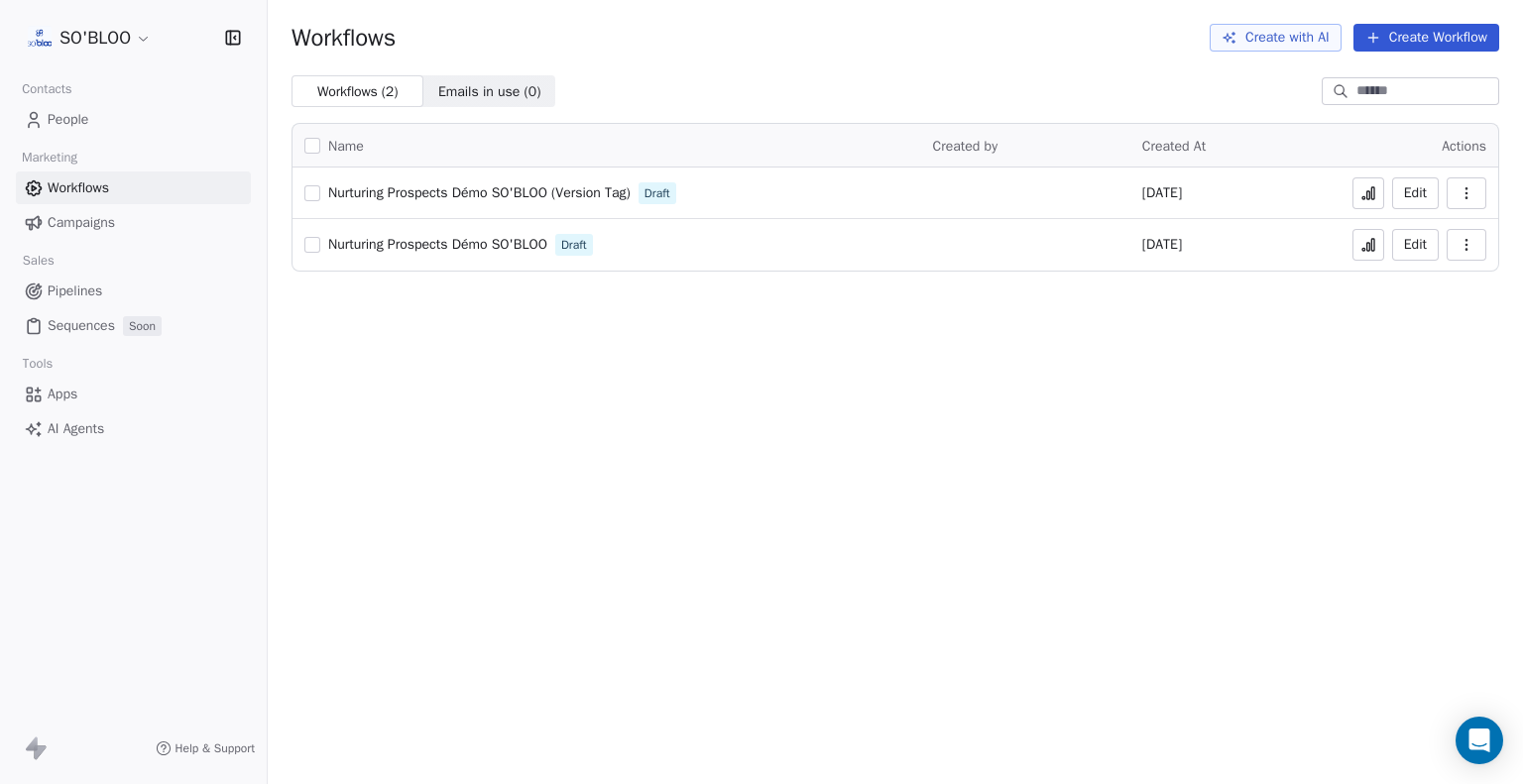 click on "Campaigns" at bounding box center (81, 222) 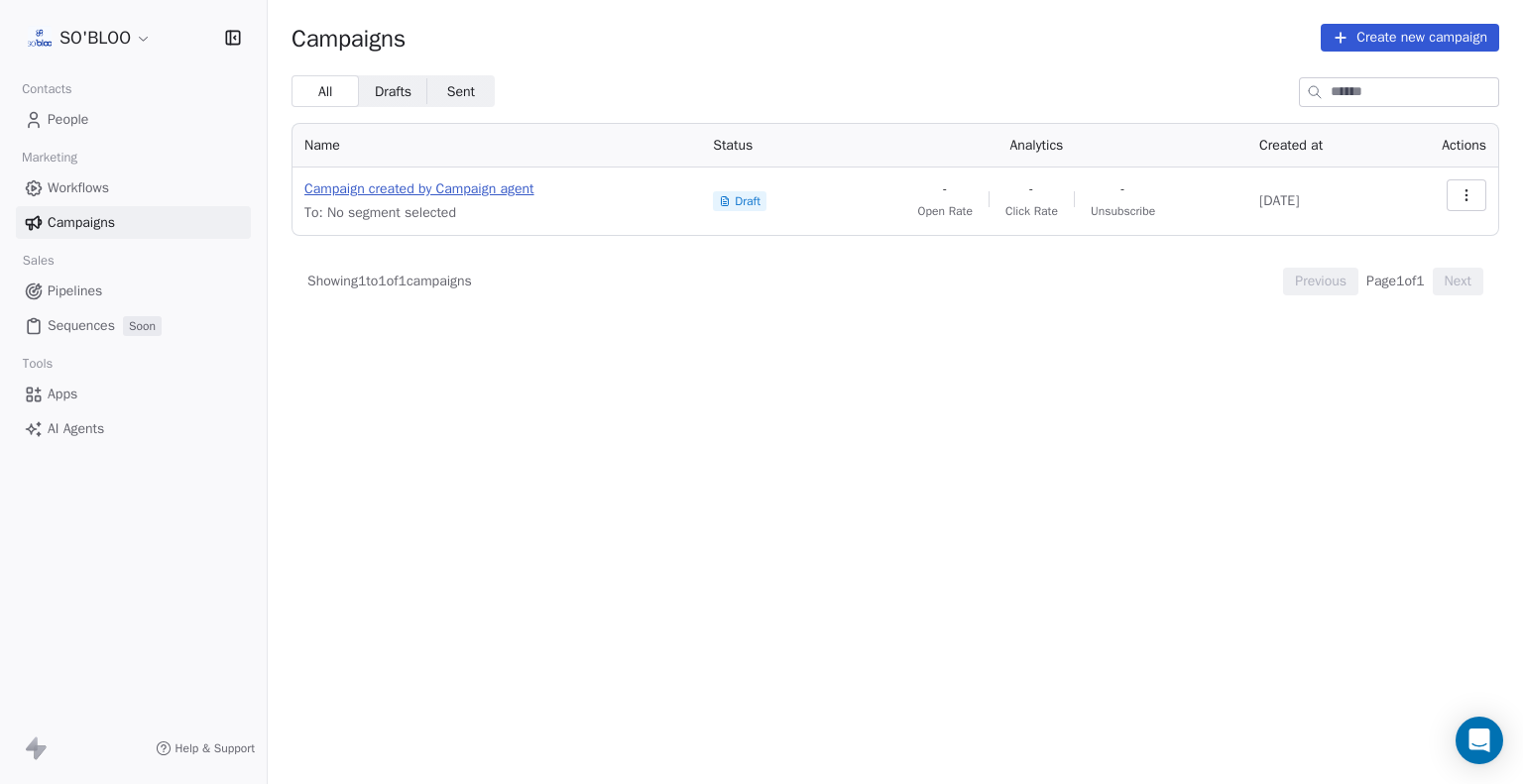 click on "Campaign created by Campaign agent" at bounding box center (497, 189) 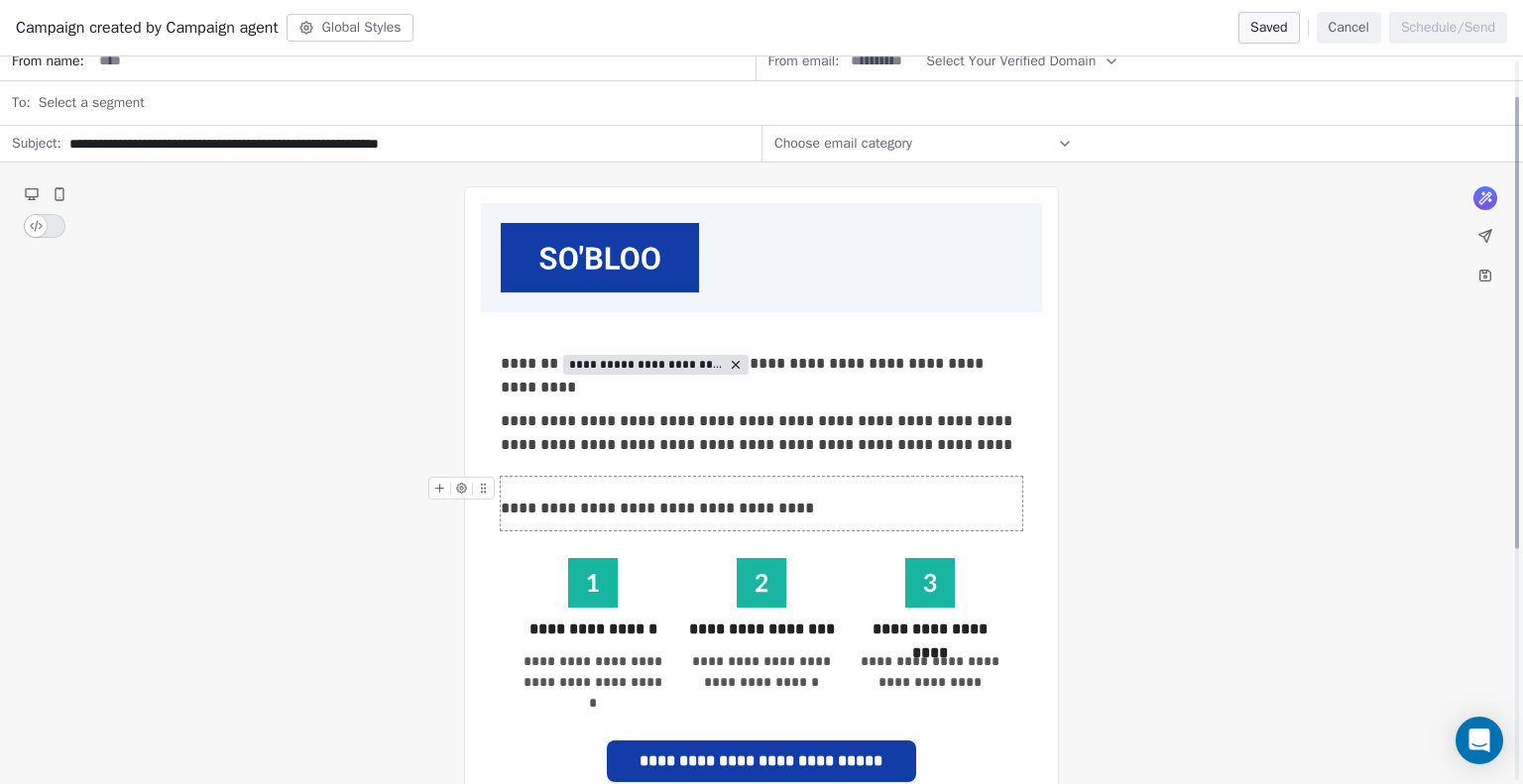 scroll, scrollTop: 0, scrollLeft: 0, axis: both 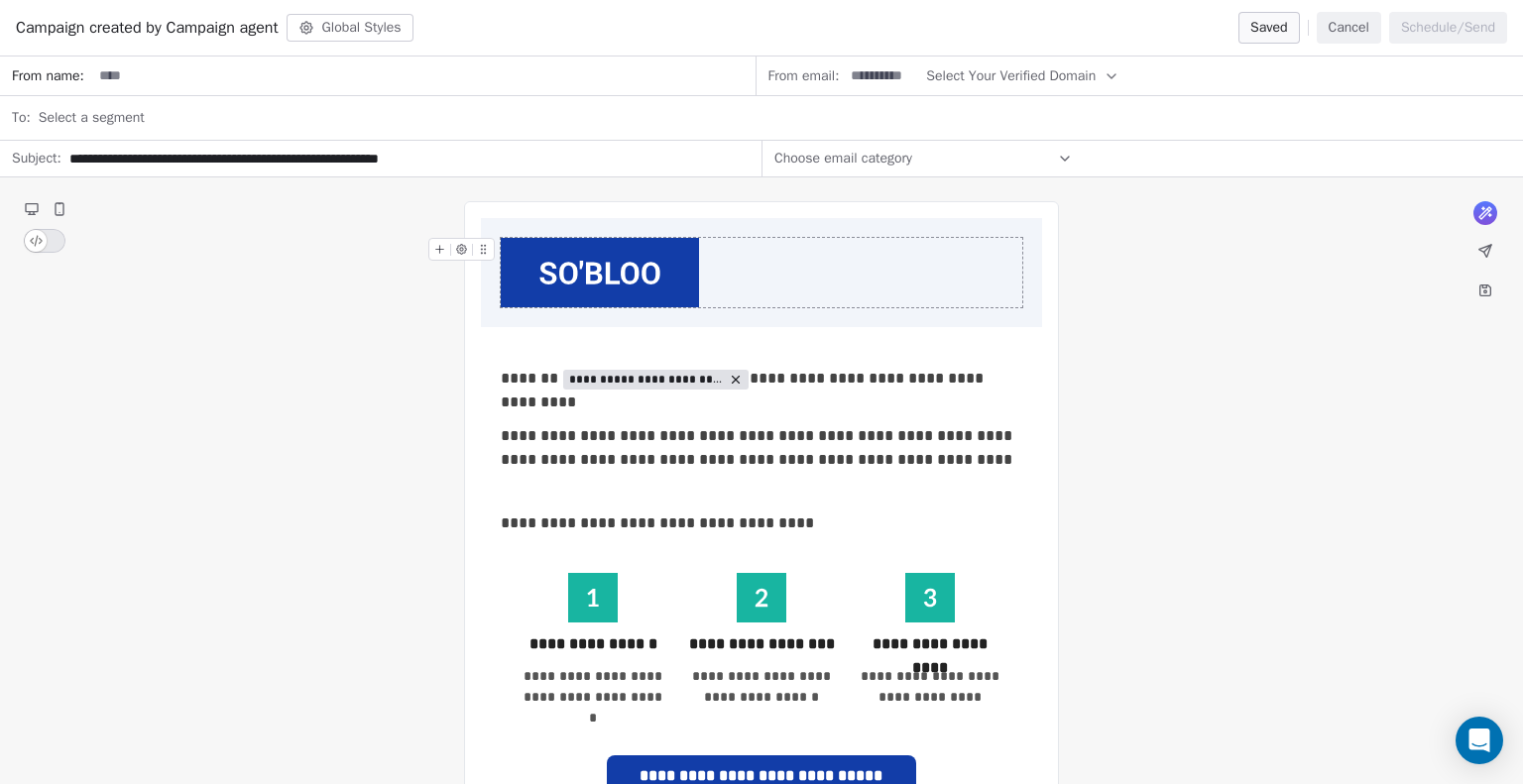 click on "**********" at bounding box center [406, 159] 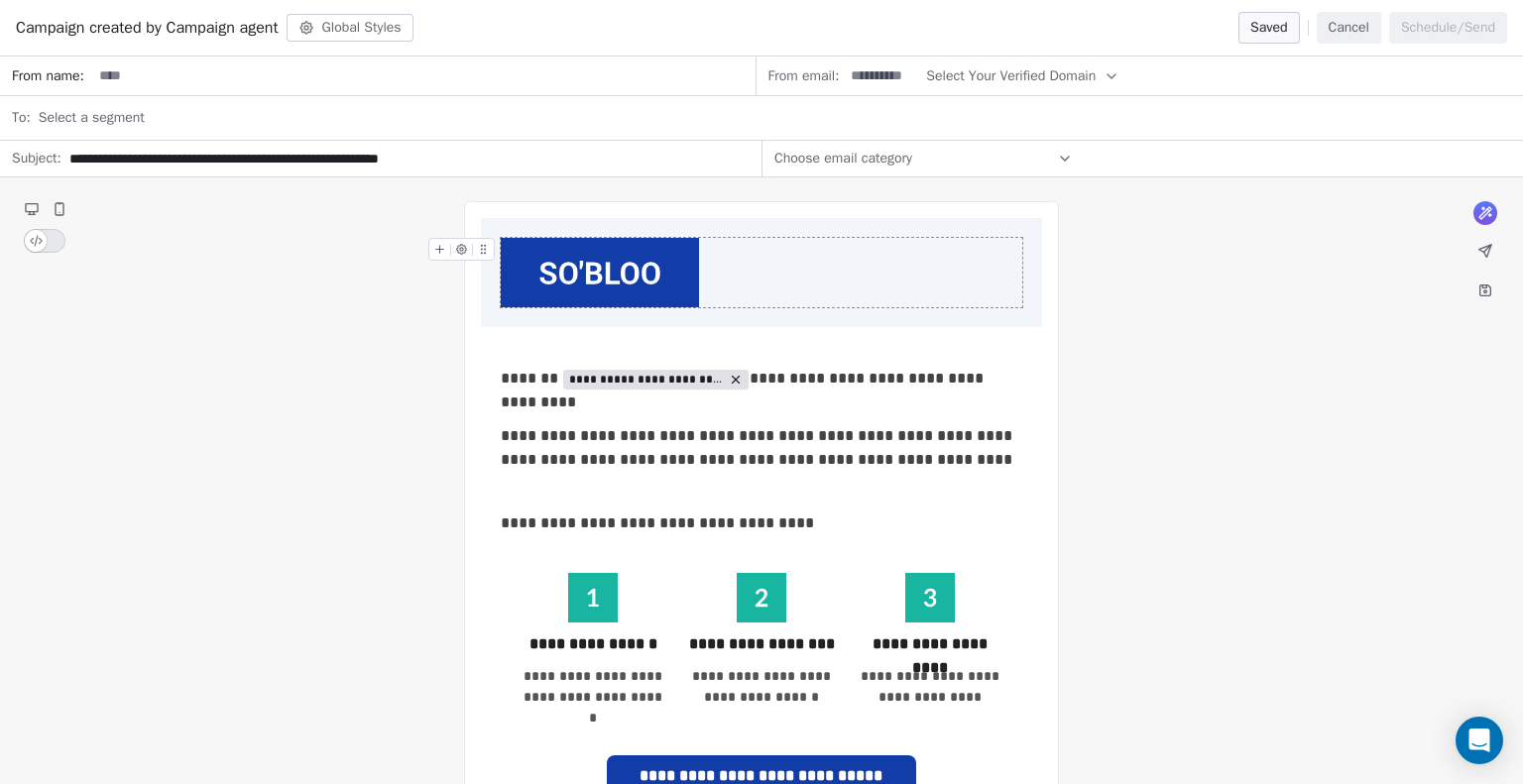 click on "Select a segment" at bounding box center (774, 118) 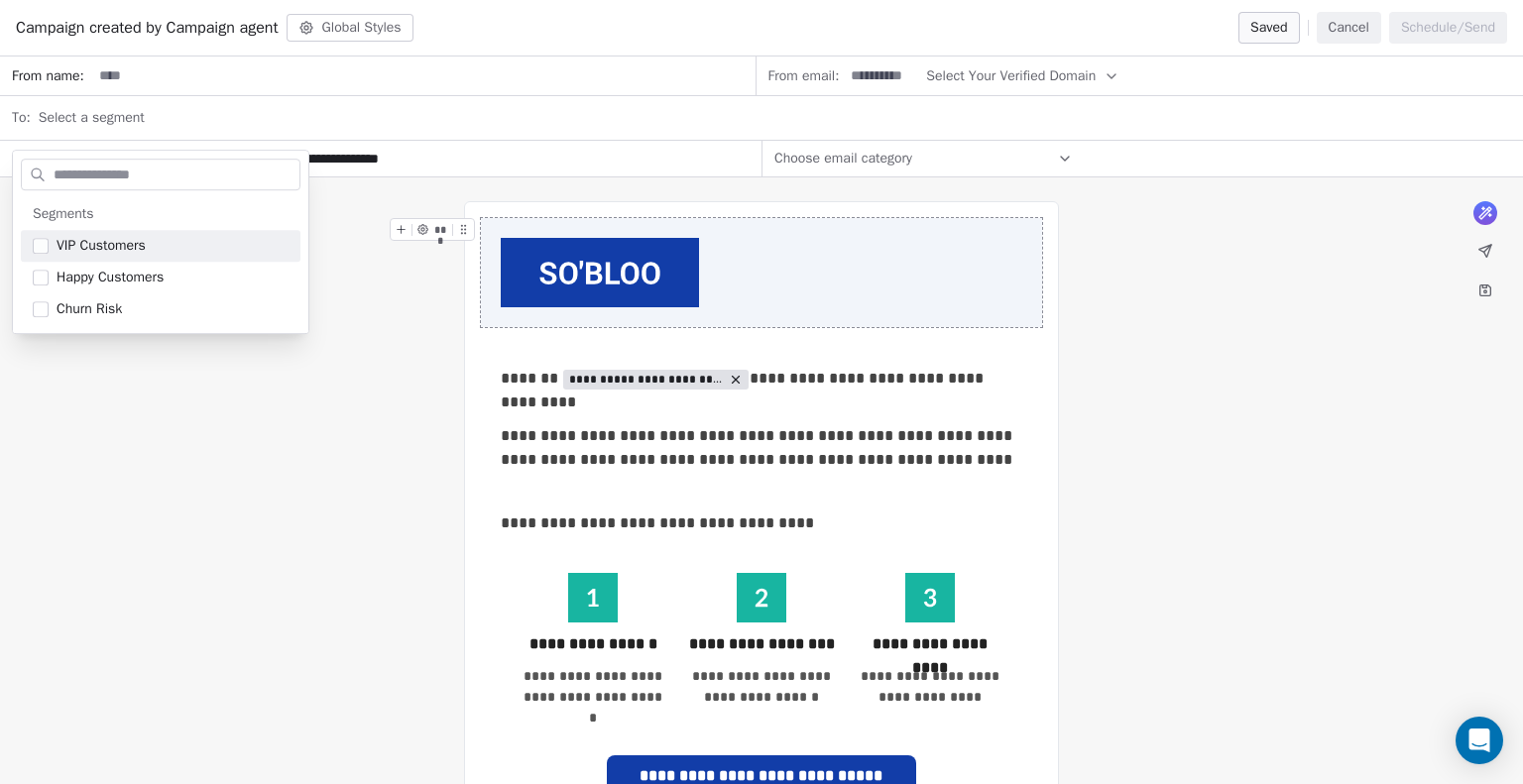 click on "**********" at bounding box center [762, 696] 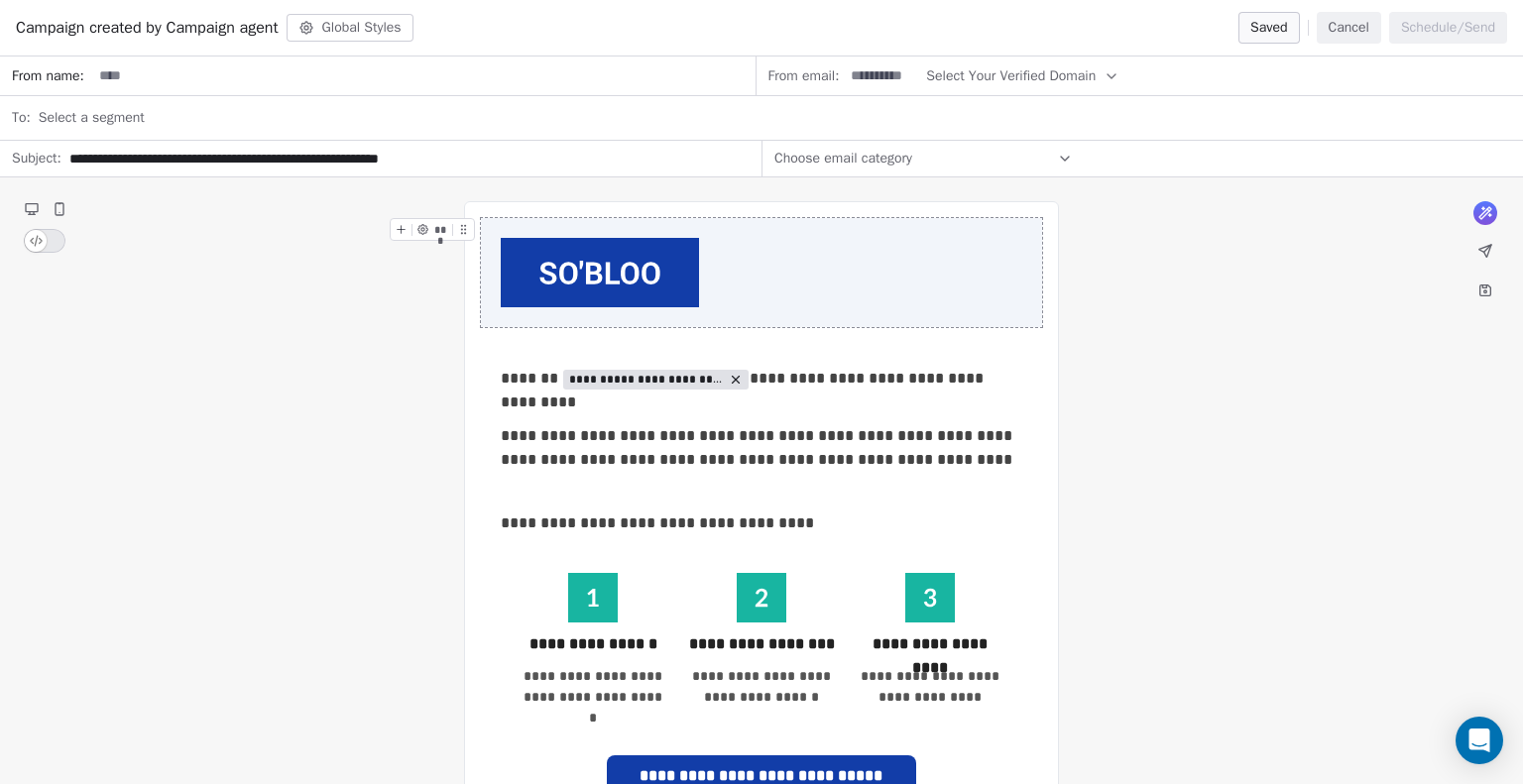 click on "Cancel" at bounding box center [1348, 28] 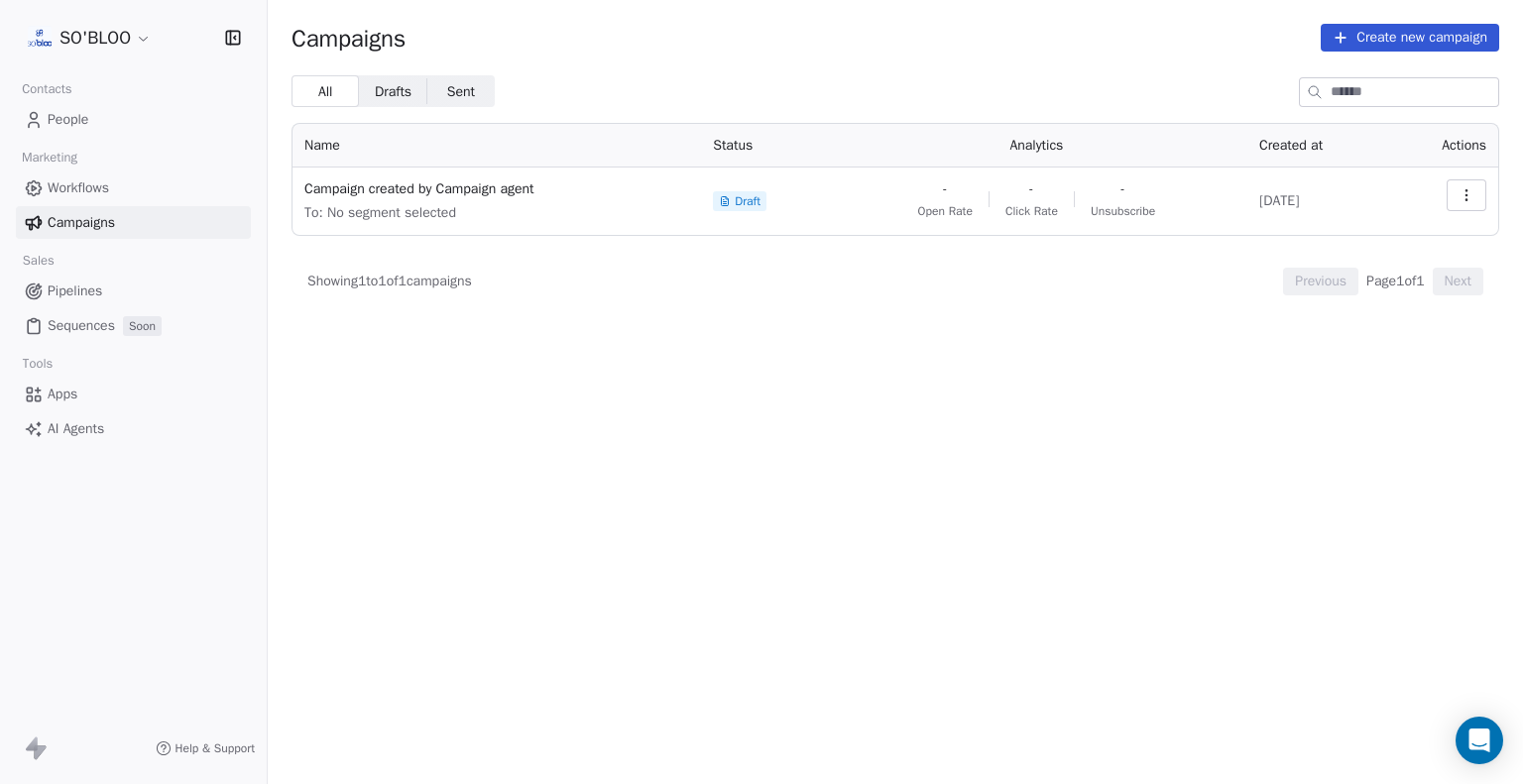 click on "All All Drafts Drafts Sent Sent Name Status Analytics Created at Actions Campaign created by Campaign agent To: No segment selected Draft - Open Rate - Click Rate - Unsubscribe Jul 3, 2025 Showing  1  to  1  of  1  campaigns Previous Page  1  of  1 Next" at bounding box center (895, 342) 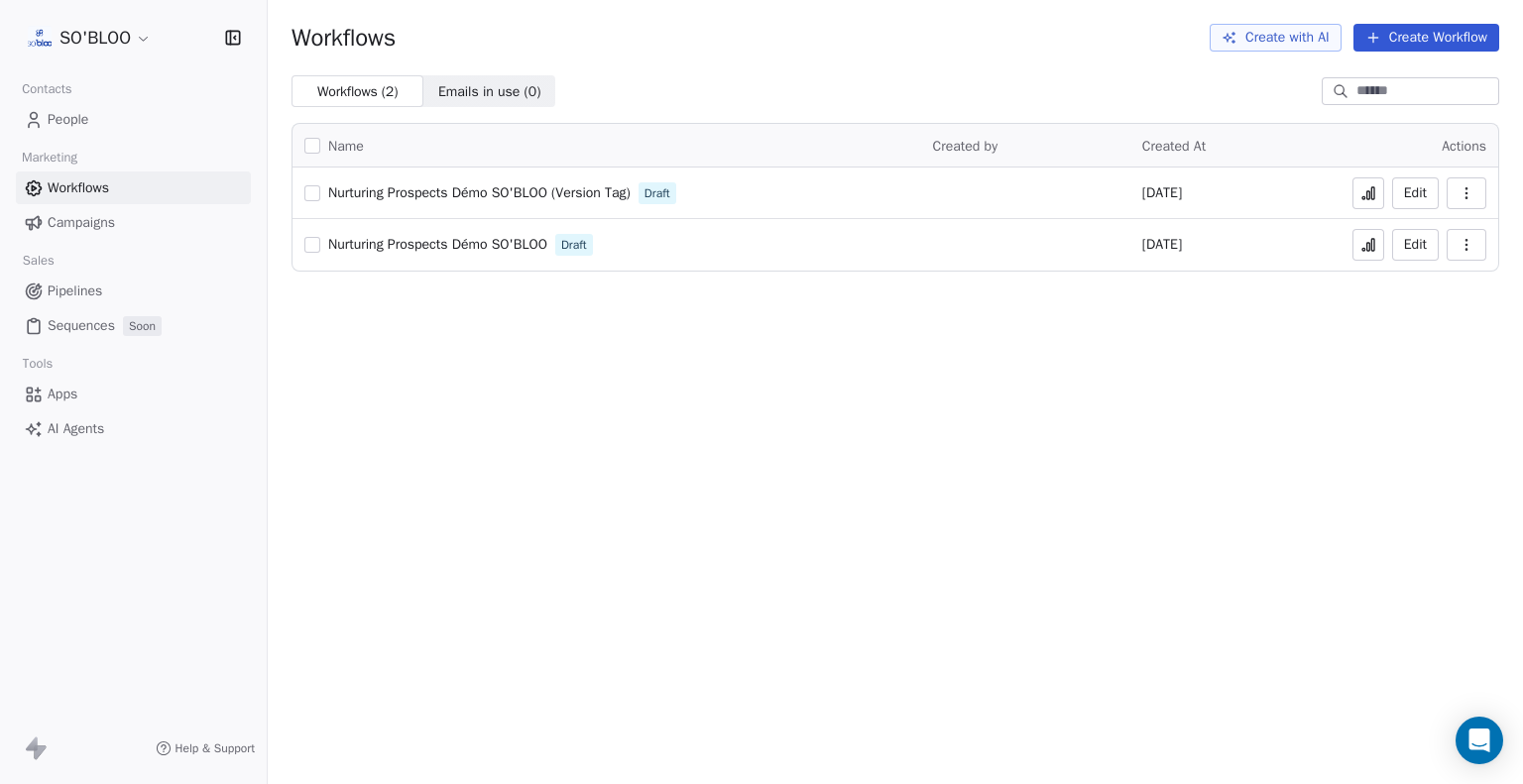 drag, startPoint x: 867, startPoint y: 450, endPoint x: 849, endPoint y: 447, distance: 18.248288 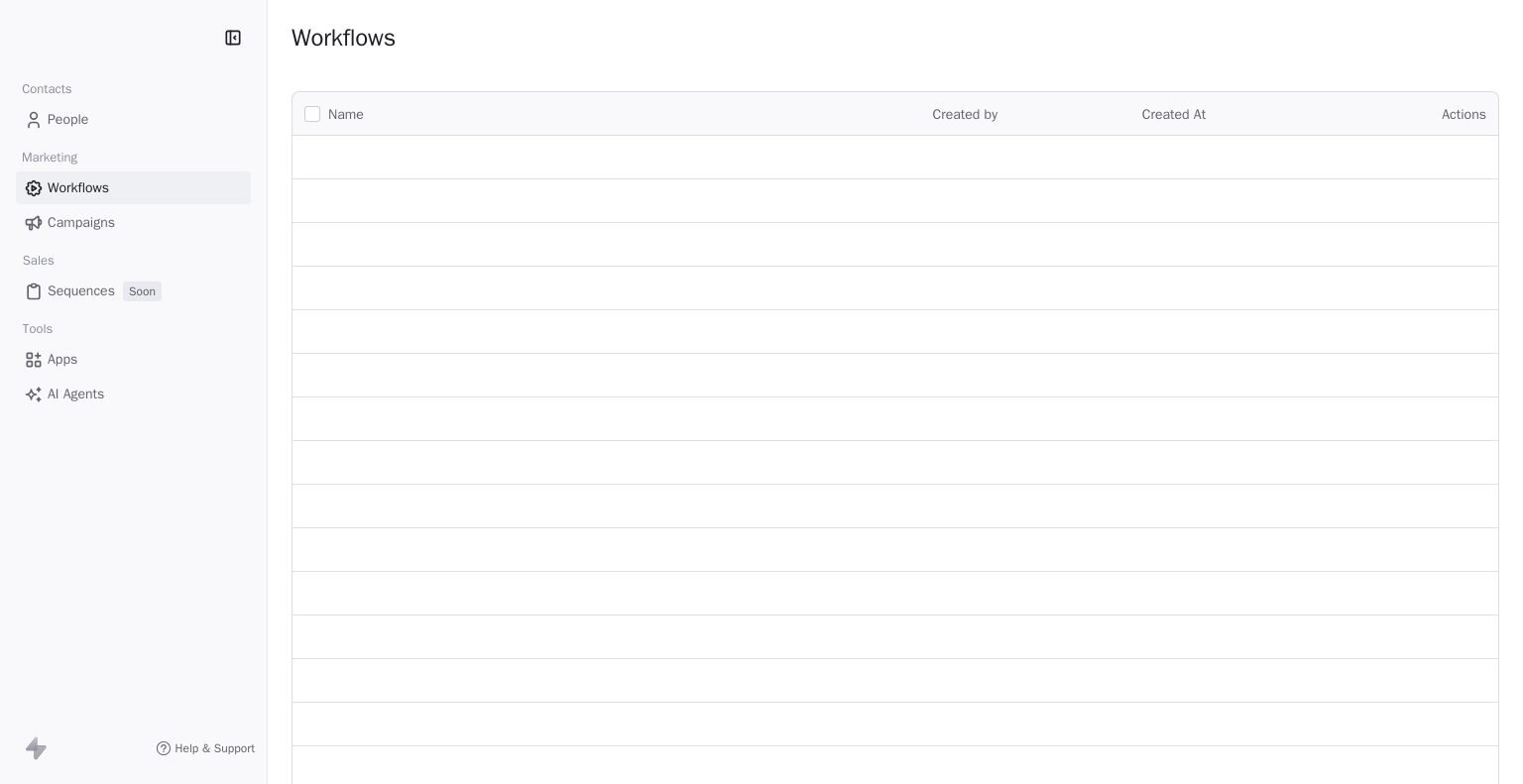 scroll, scrollTop: 0, scrollLeft: 0, axis: both 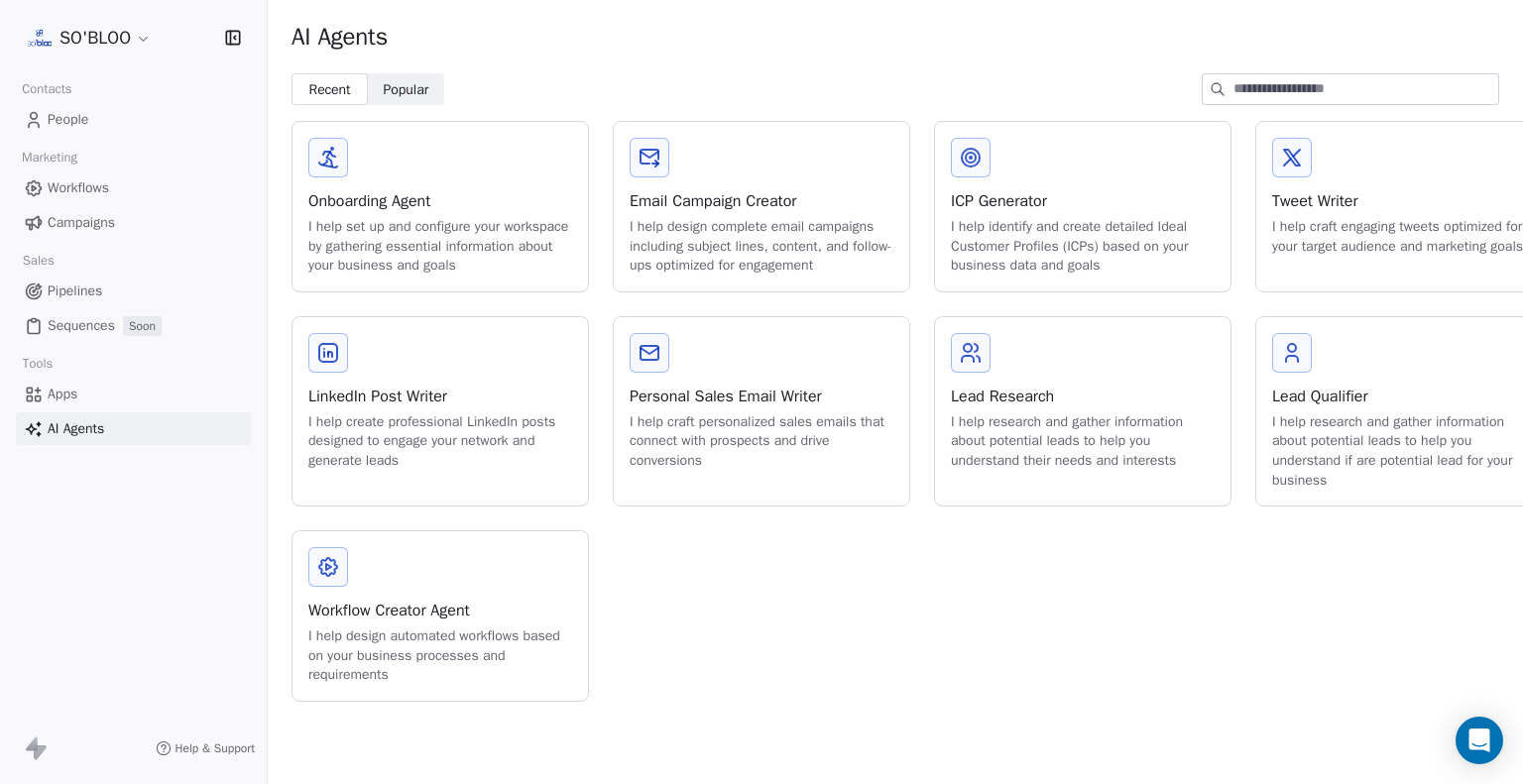 click on "Email Campaign Creator I help design complete email campaigns including subject lines, content, and follow-ups optimized for engagement" at bounding box center [762, 232] 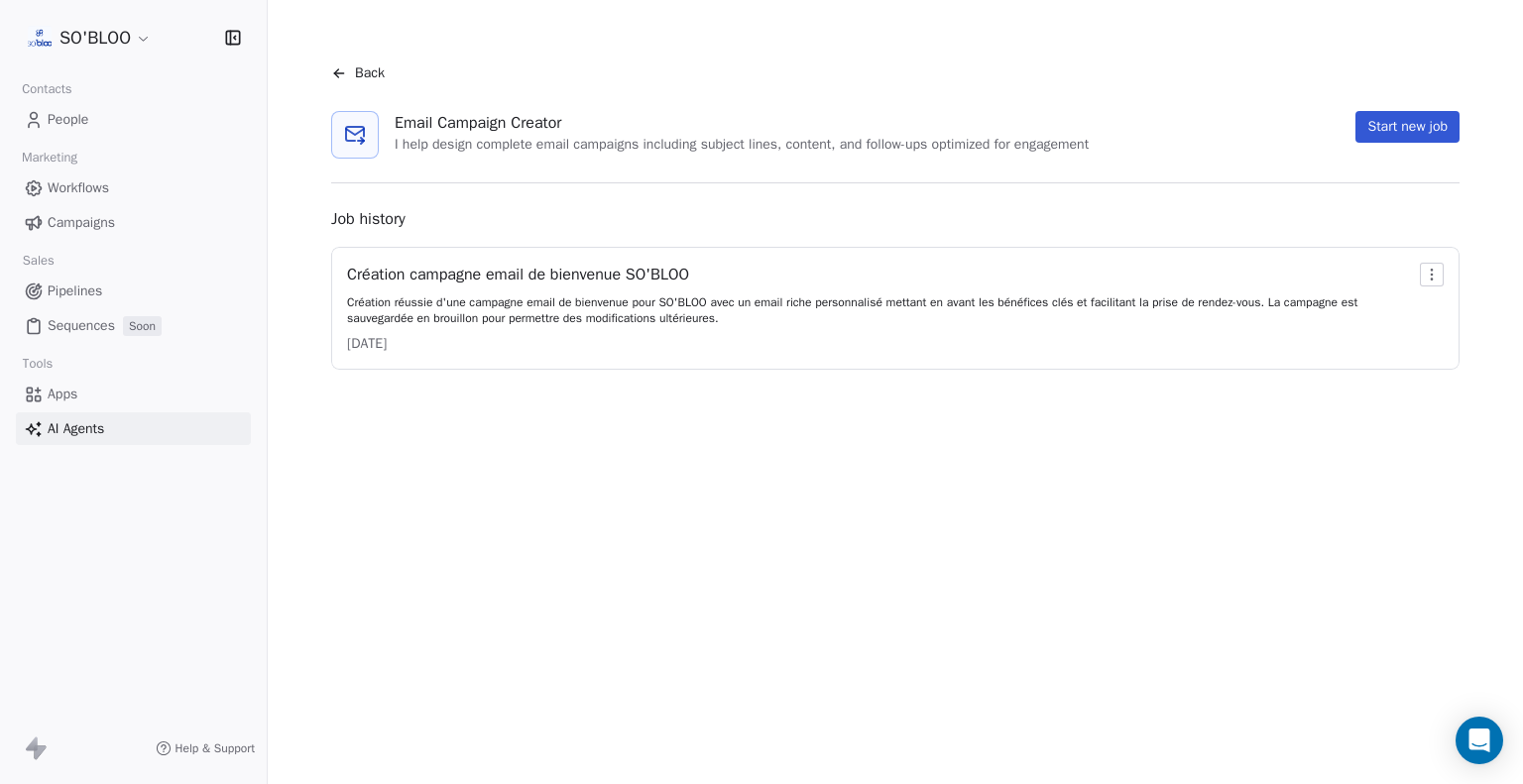click on "Création campagne email de bienvenue SO'BLOO" at bounding box center (879, 275) 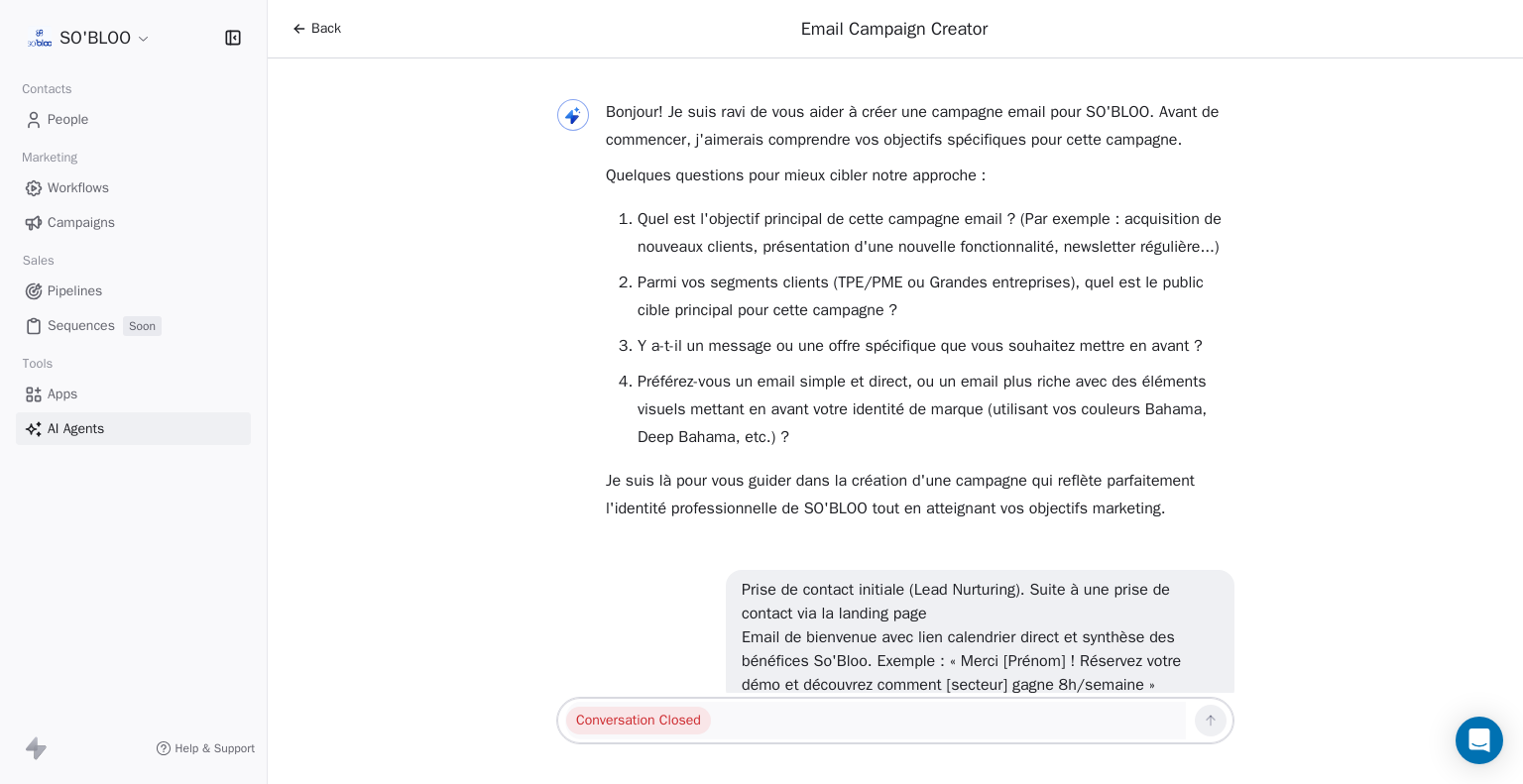 scroll, scrollTop: 0, scrollLeft: 0, axis: both 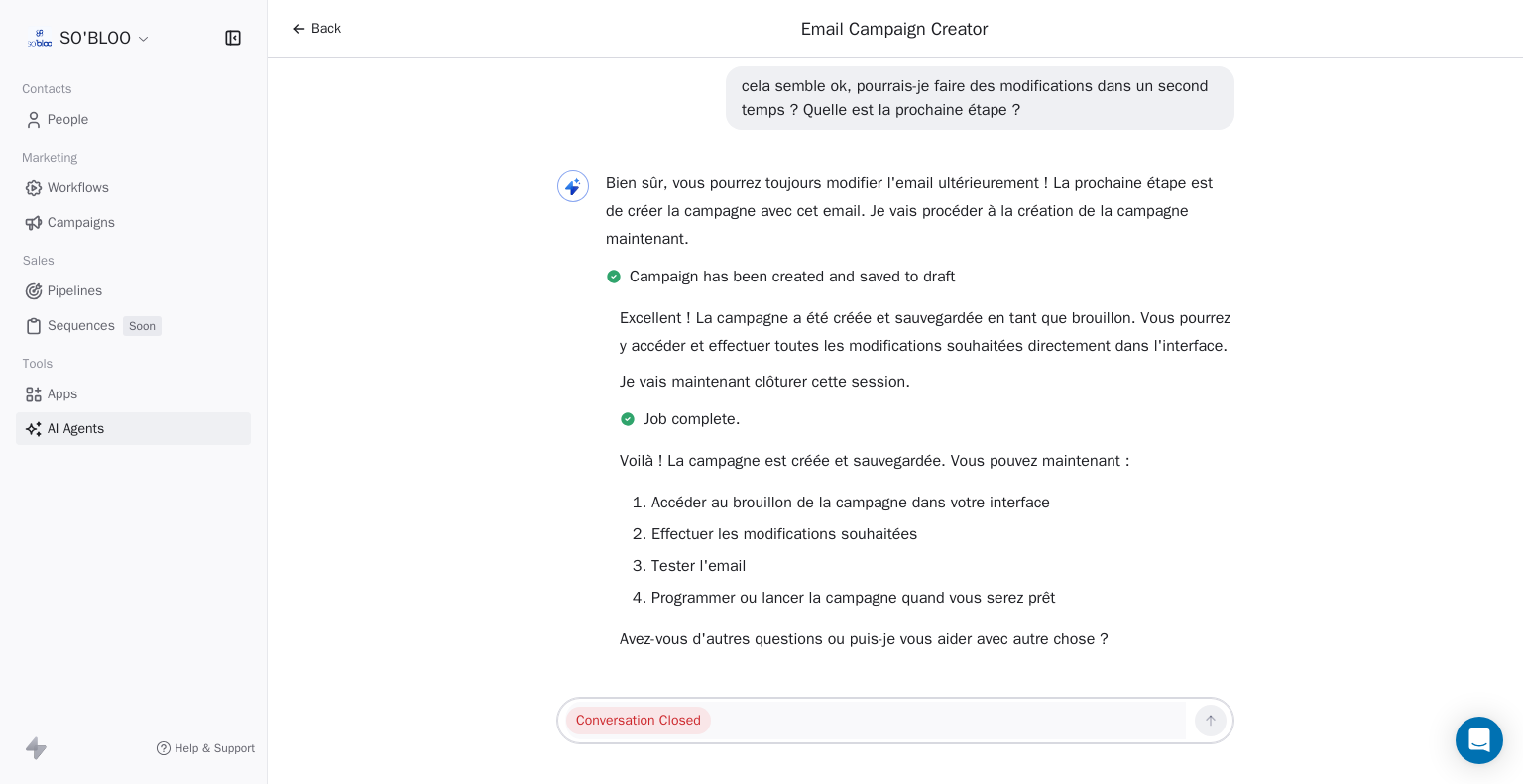 click 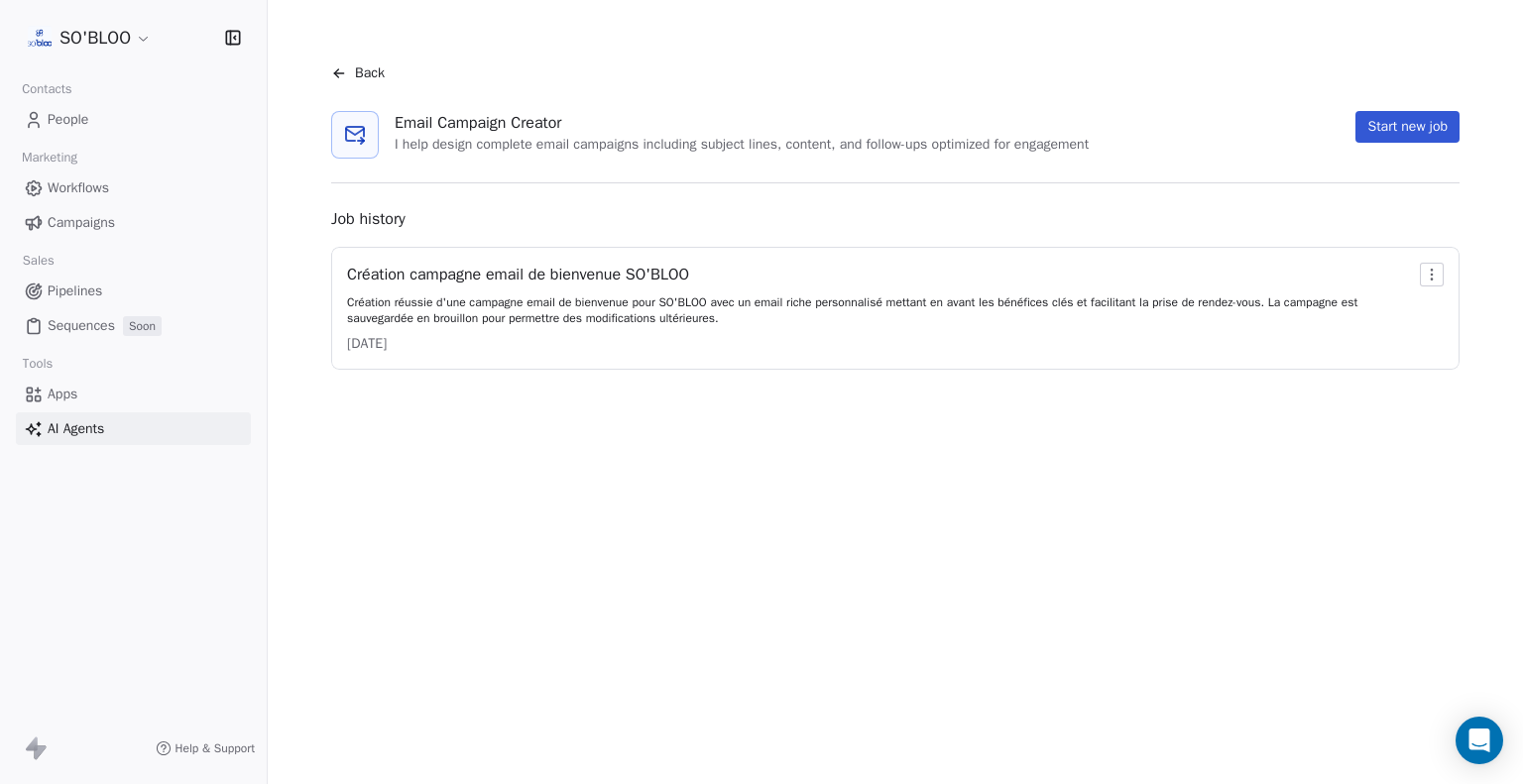 click on "Back" at bounding box center (358, 73) 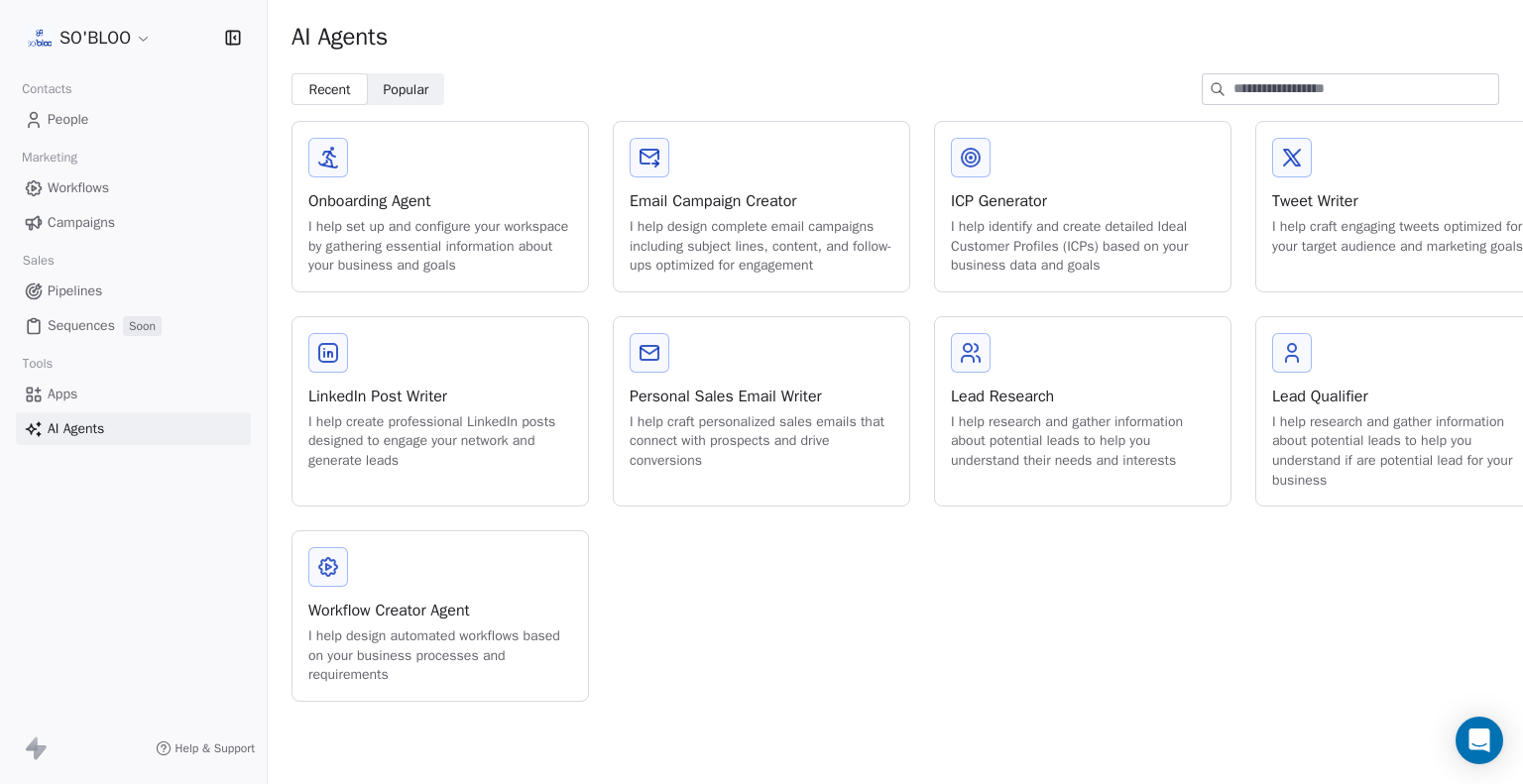 click on "Workflow Creator Agent" at bounding box center [440, 611] 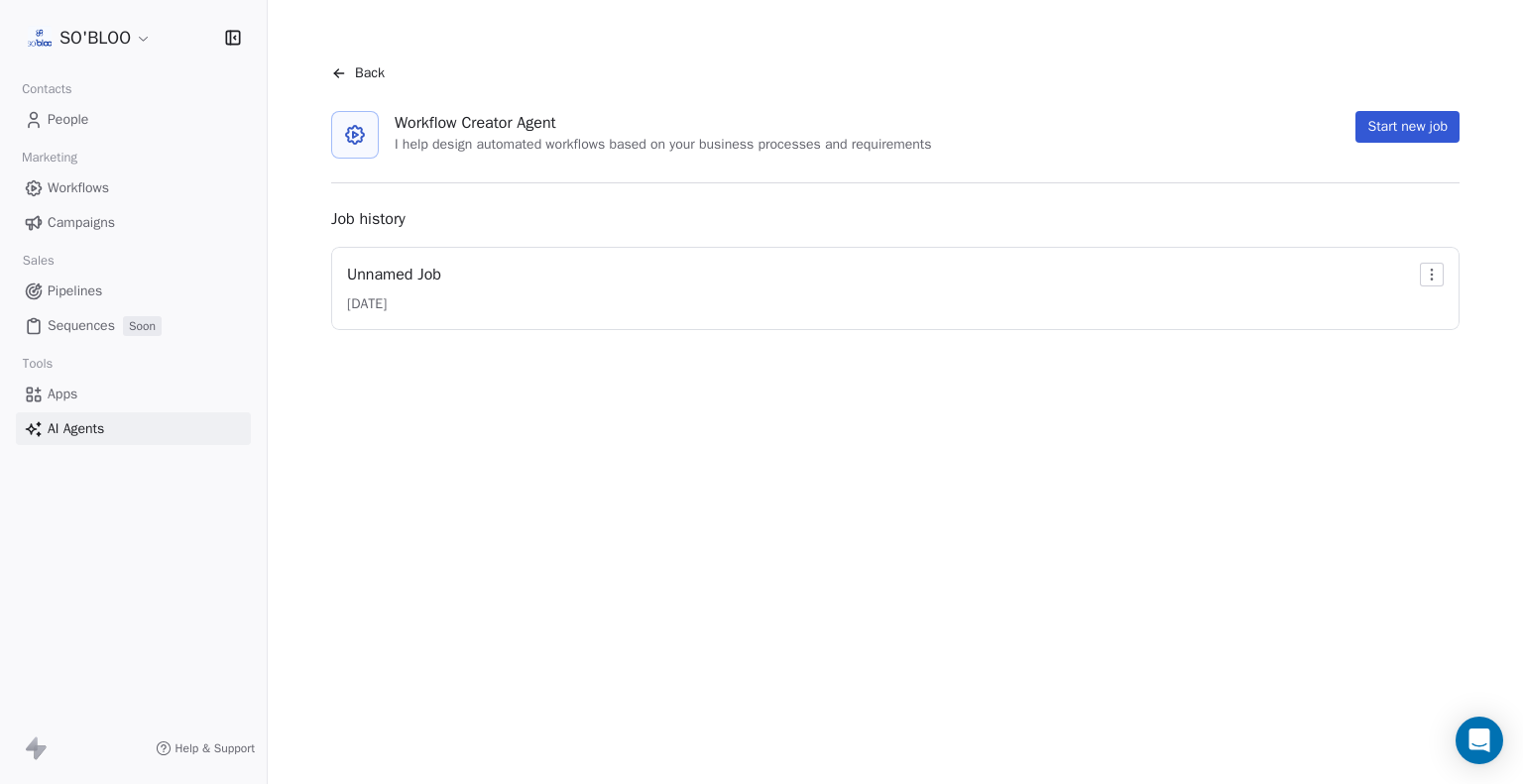click on "Unnamed Job" at bounding box center [394, 275] 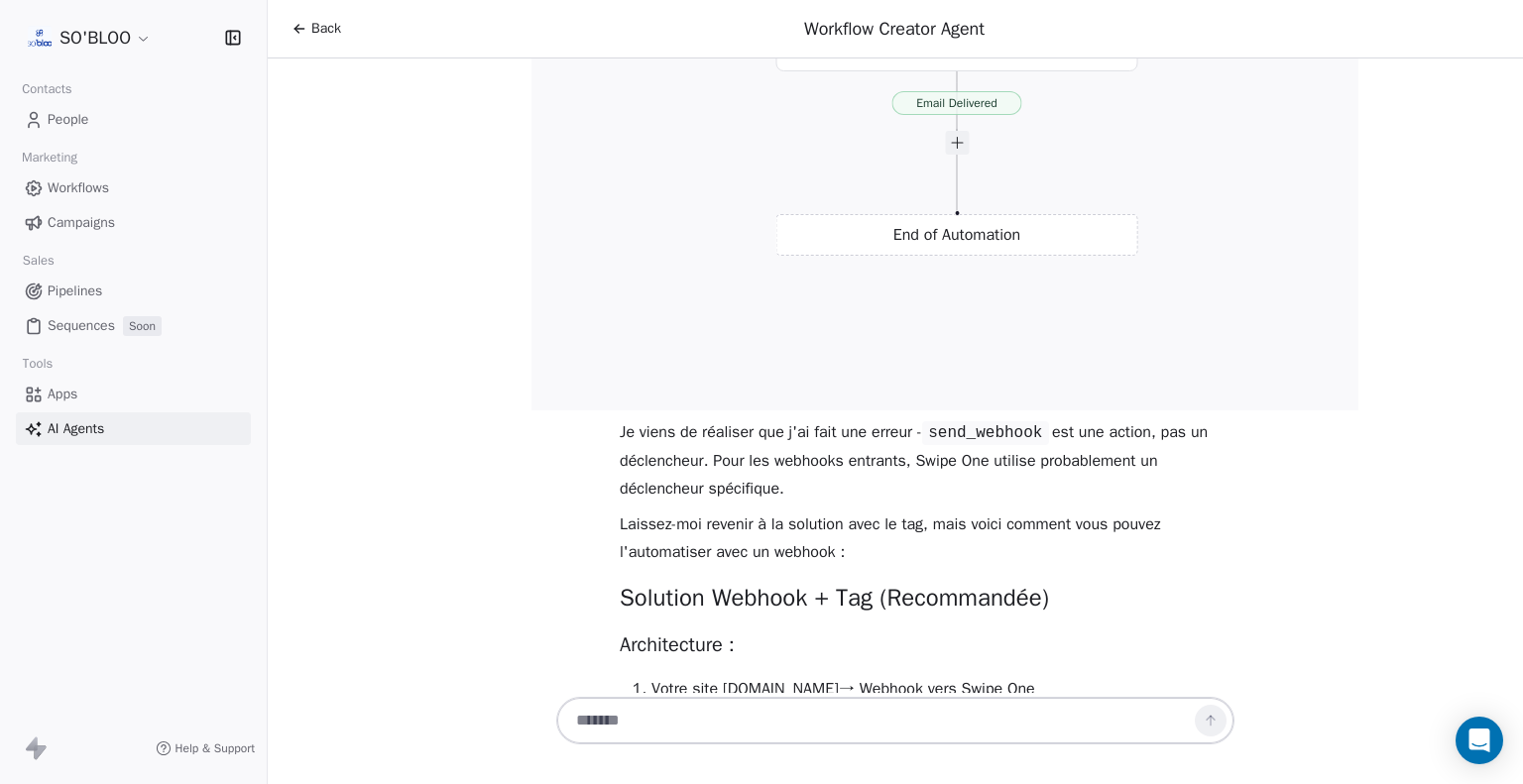 scroll, scrollTop: 16208, scrollLeft: 0, axis: vertical 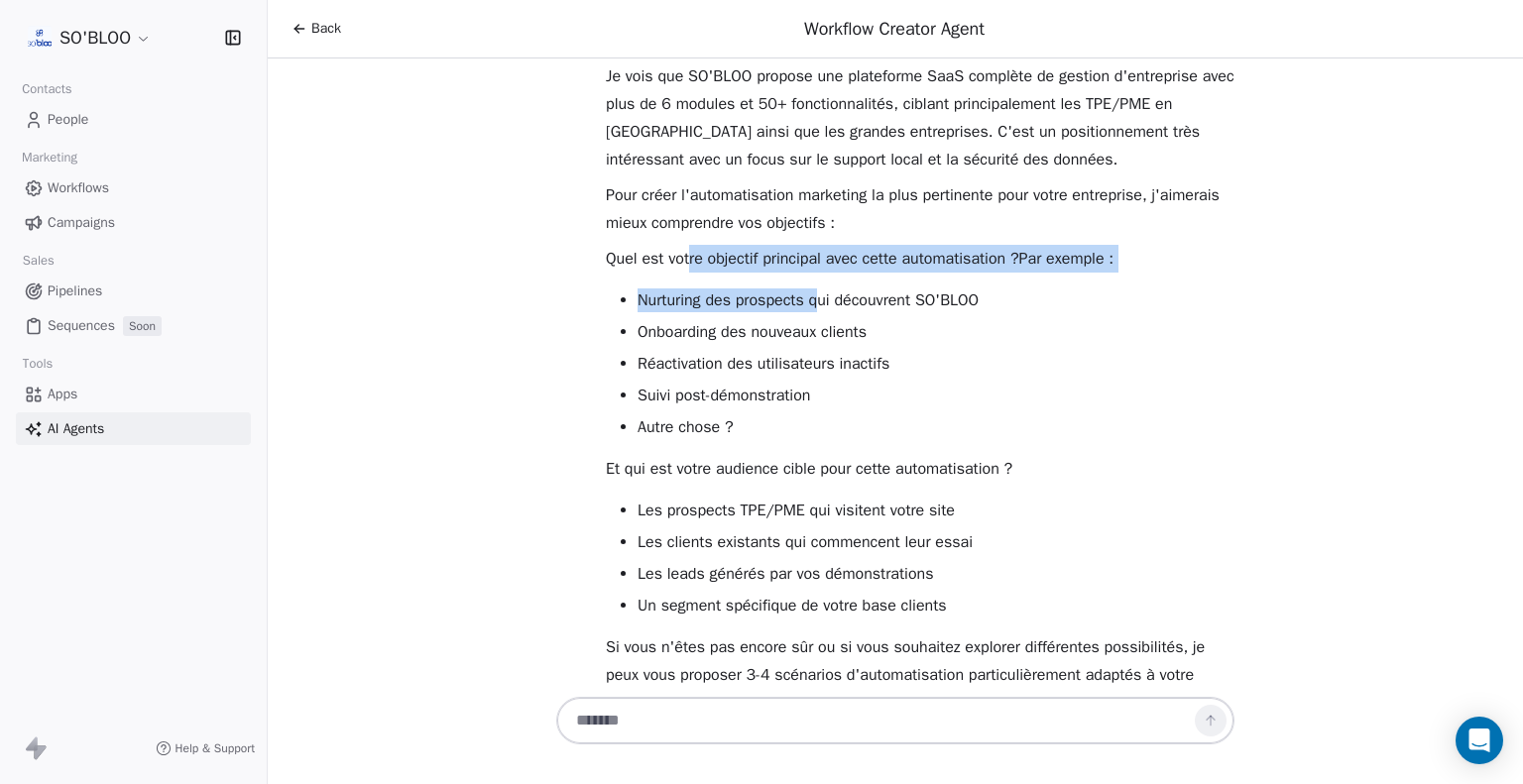 drag, startPoint x: 688, startPoint y: 258, endPoint x: 811, endPoint y: 280, distance: 124.95199 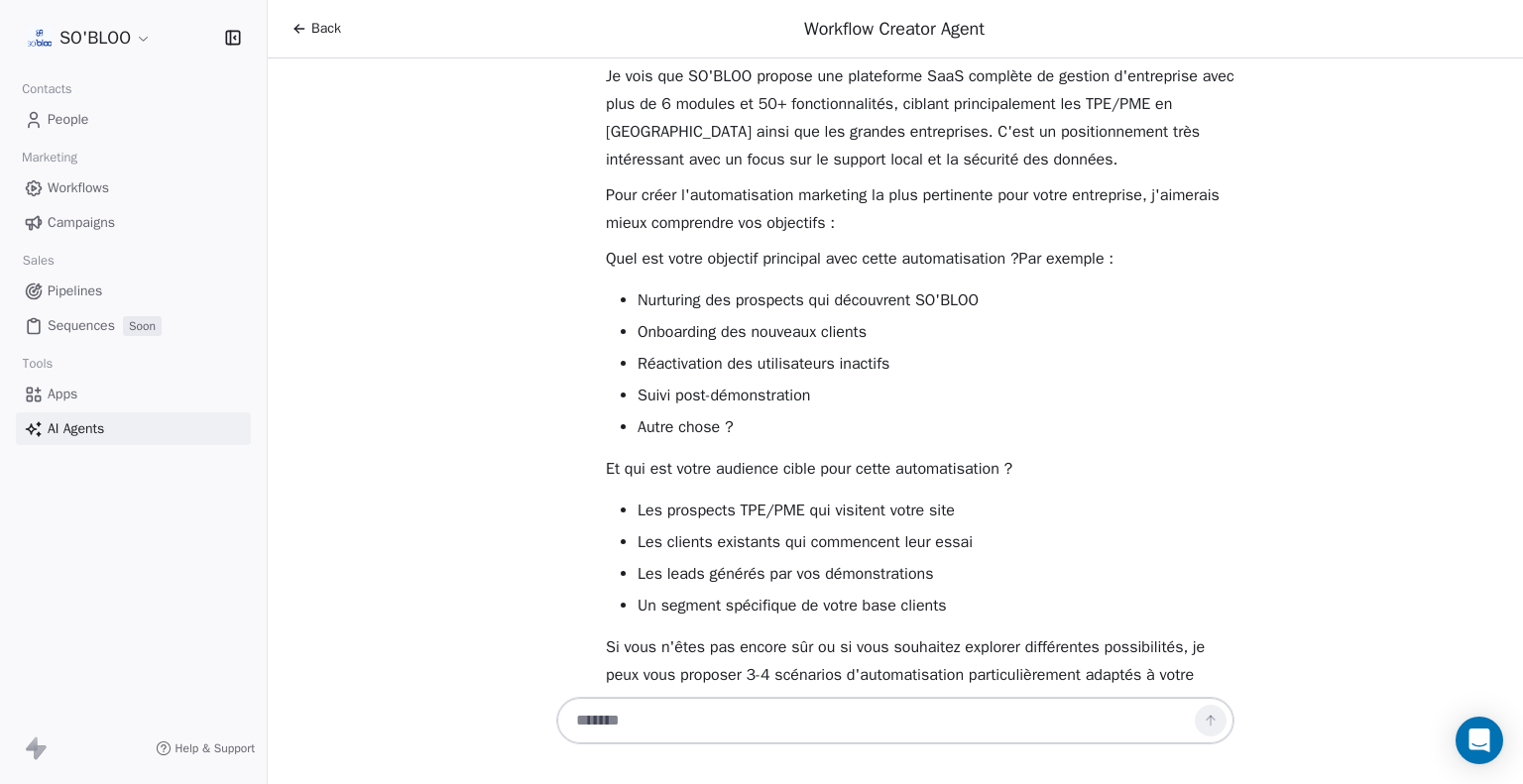 click on "Onboarding des nouveaux clients" at bounding box center (936, 332) 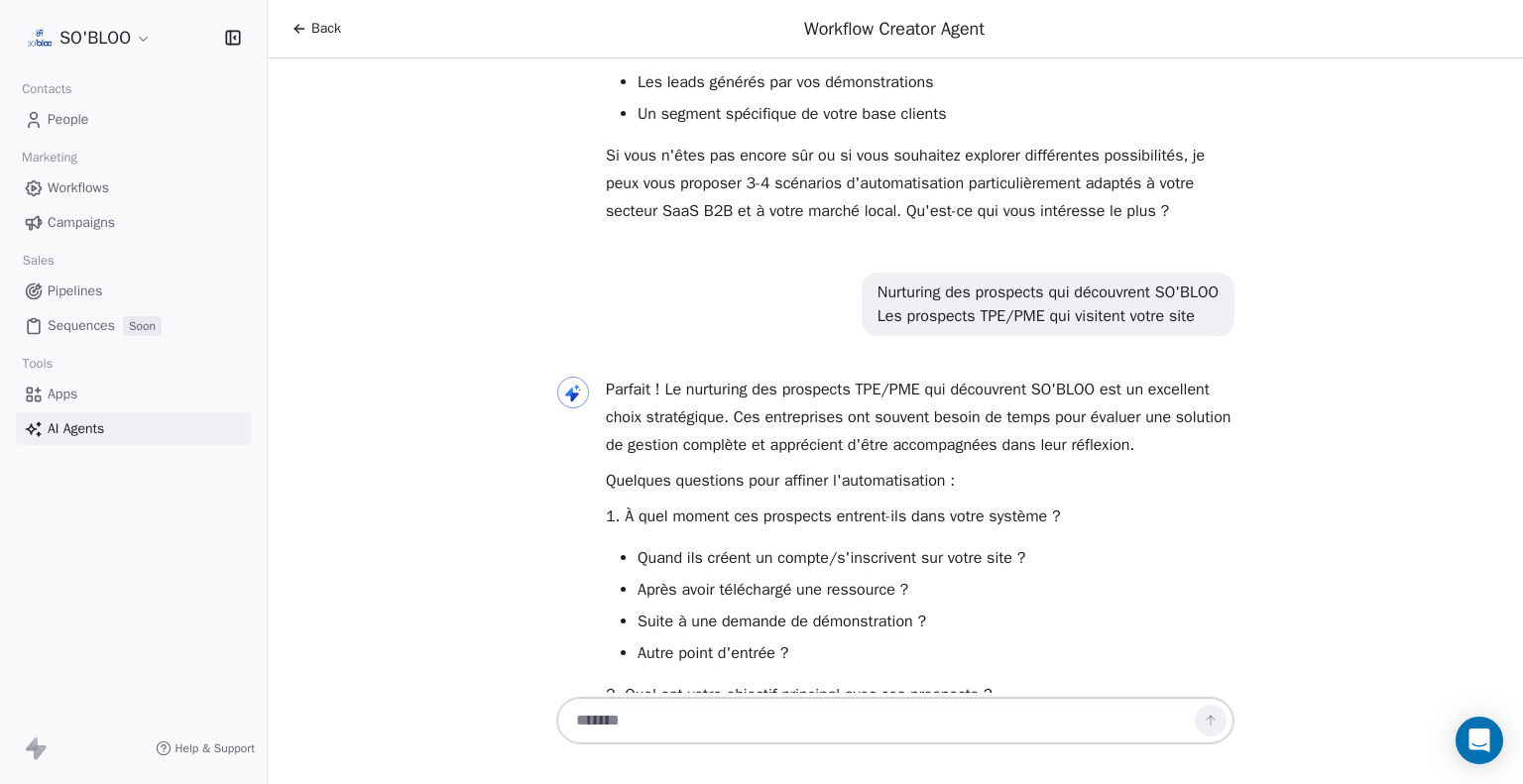 scroll, scrollTop: 595, scrollLeft: 0, axis: vertical 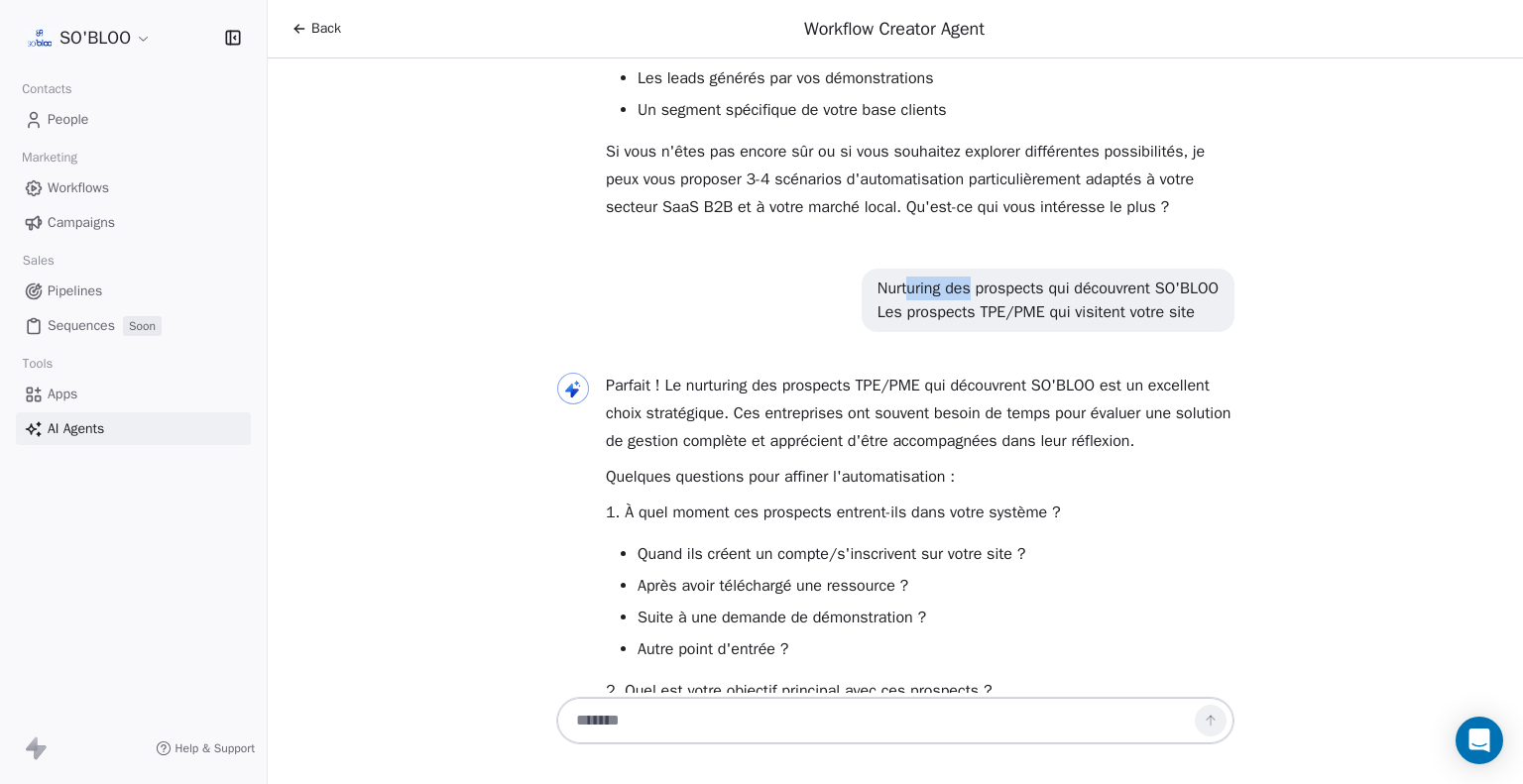 drag, startPoint x: 887, startPoint y: 280, endPoint x: 953, endPoint y: 291, distance: 66.91039 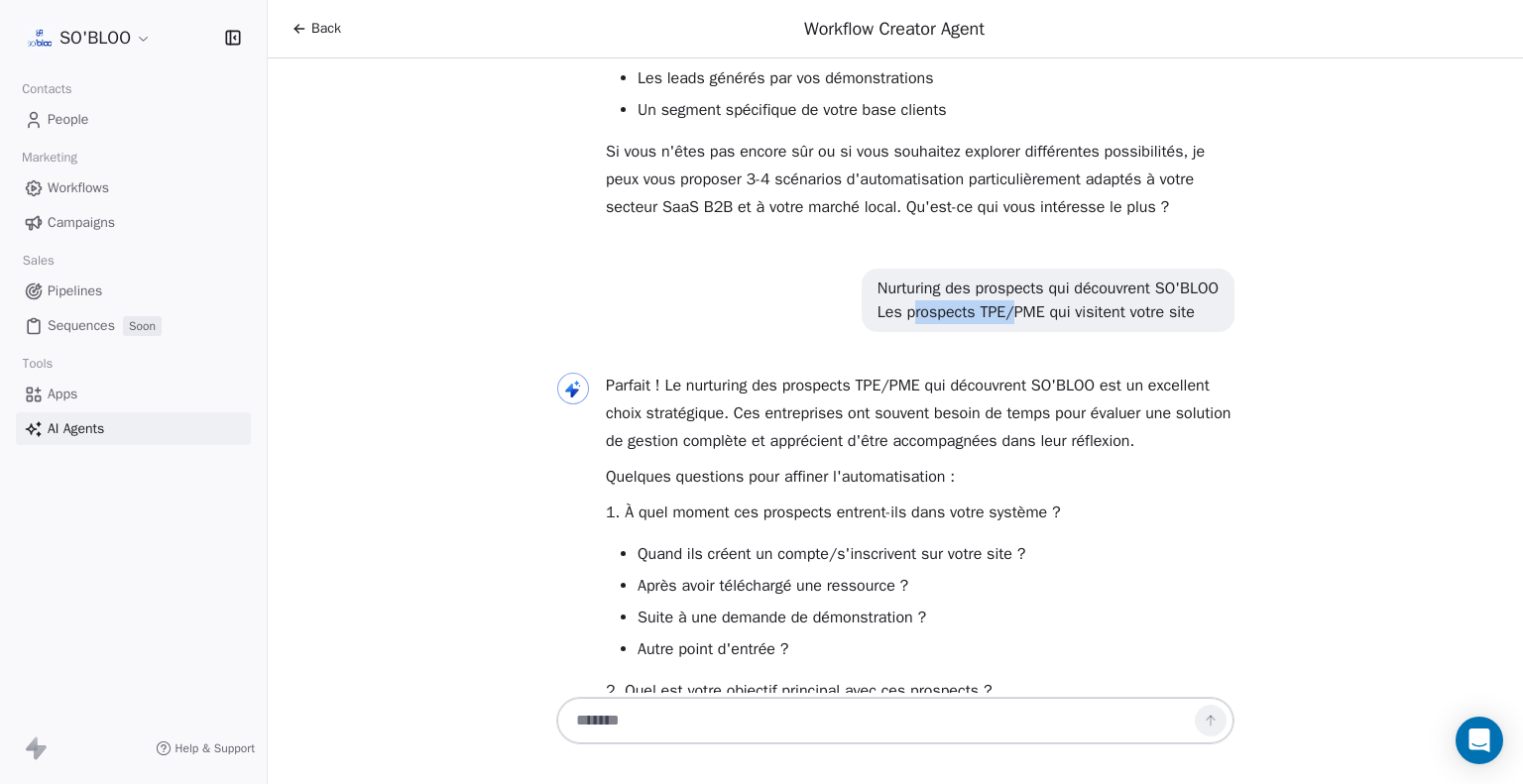 drag, startPoint x: 892, startPoint y: 314, endPoint x: 976, endPoint y: 320, distance: 84.21401 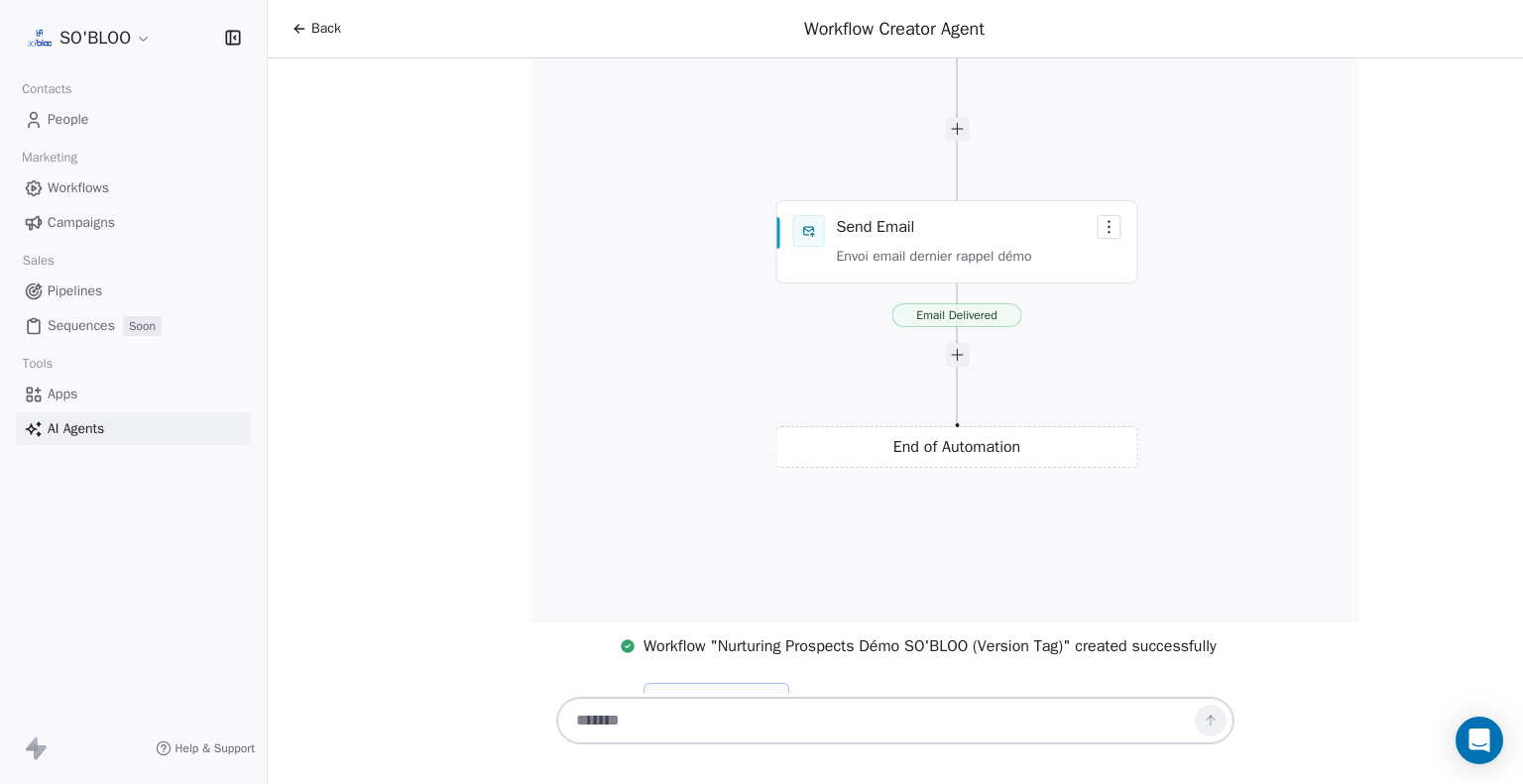 scroll, scrollTop: 11002, scrollLeft: 0, axis: vertical 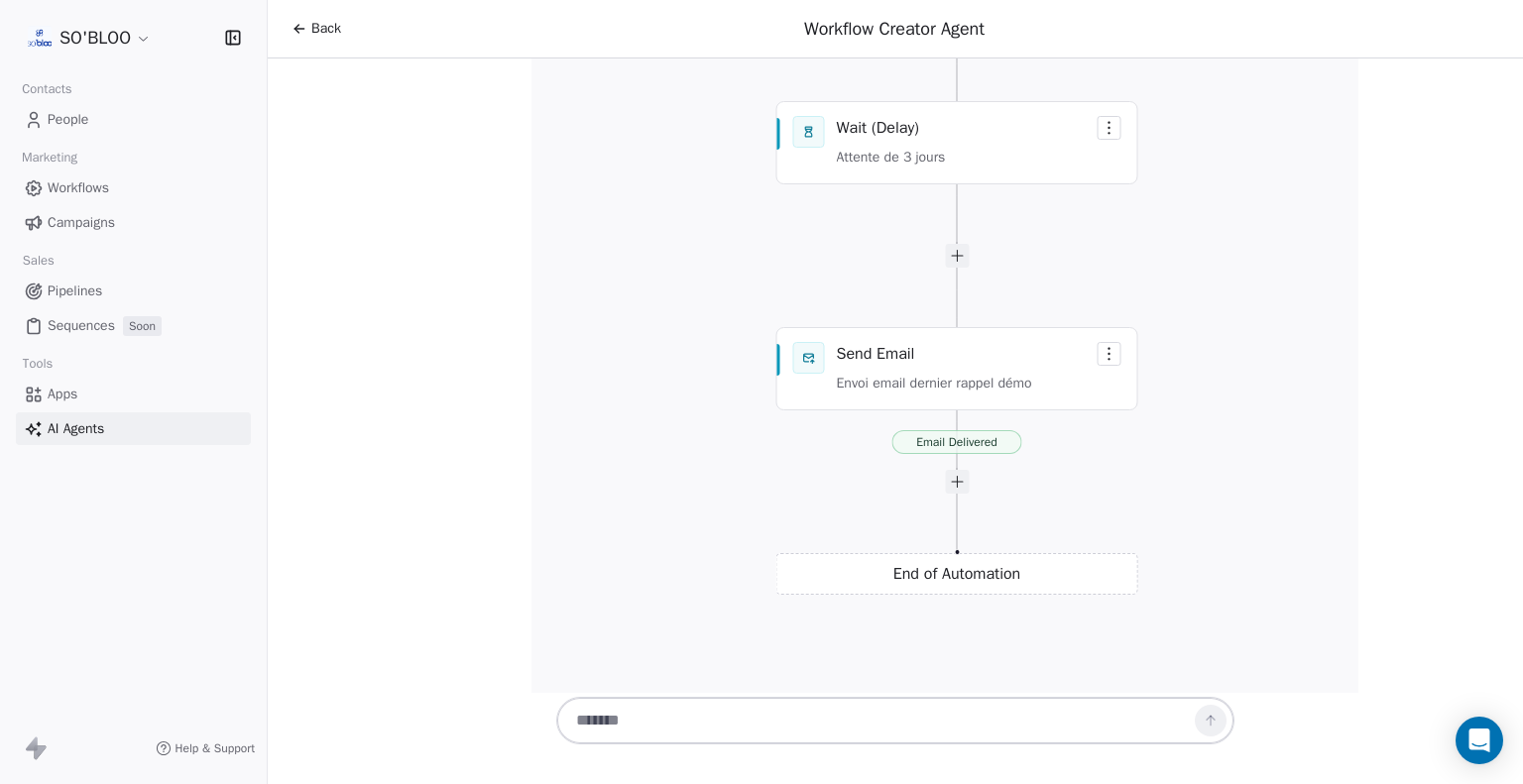 click on "SO'BLOO Contacts People Marketing Workflows Campaigns Sales Pipelines Sequences Soon Tools Apps AI Agents Help & Support Back Workflow Creator Agent Bonjour [PERSON_NAME] ! [PERSON_NAME] de vous rencontrer et de travailler avec vous sur vos besoins d'automatisation marketing pour SO'BLOO.
Je vois que SO'BLOO propose une plateforme SaaS complète de gestion d'entreprise avec plus de 6 modules et 50+ fonctionnalités, ciblant principalement les TPE/PME en [GEOGRAPHIC_DATA] ainsi que les grandes entreprises. C'est un positionnement très intéressant avec un focus sur le support local et la sécurité des données.
Pour créer l'automatisation marketing la plus pertinente pour votre entreprise, j'aimerais mieux comprendre vos objectifs :
Quel est votre objectif principal avec cette automatisation ?  Par exemple :
Nurturing des prospects qui découvrent SO'BLOO
Onboarding des nouveaux clients
Réactivation des utilisateurs inactifs
Suivi post-démonstration
Autre chose ?" at bounding box center (762, 392) 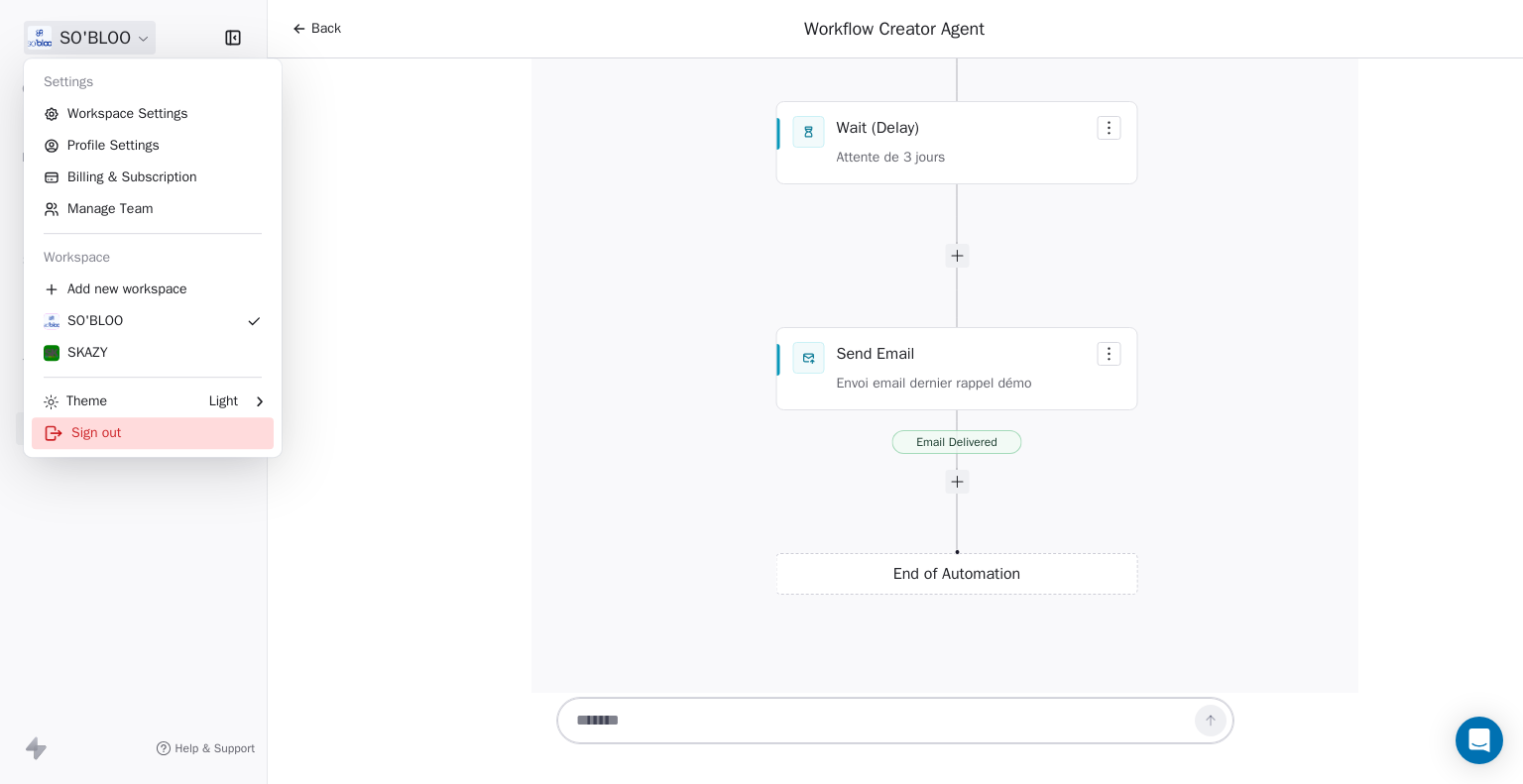 click on "Sign out" at bounding box center (153, 433) 